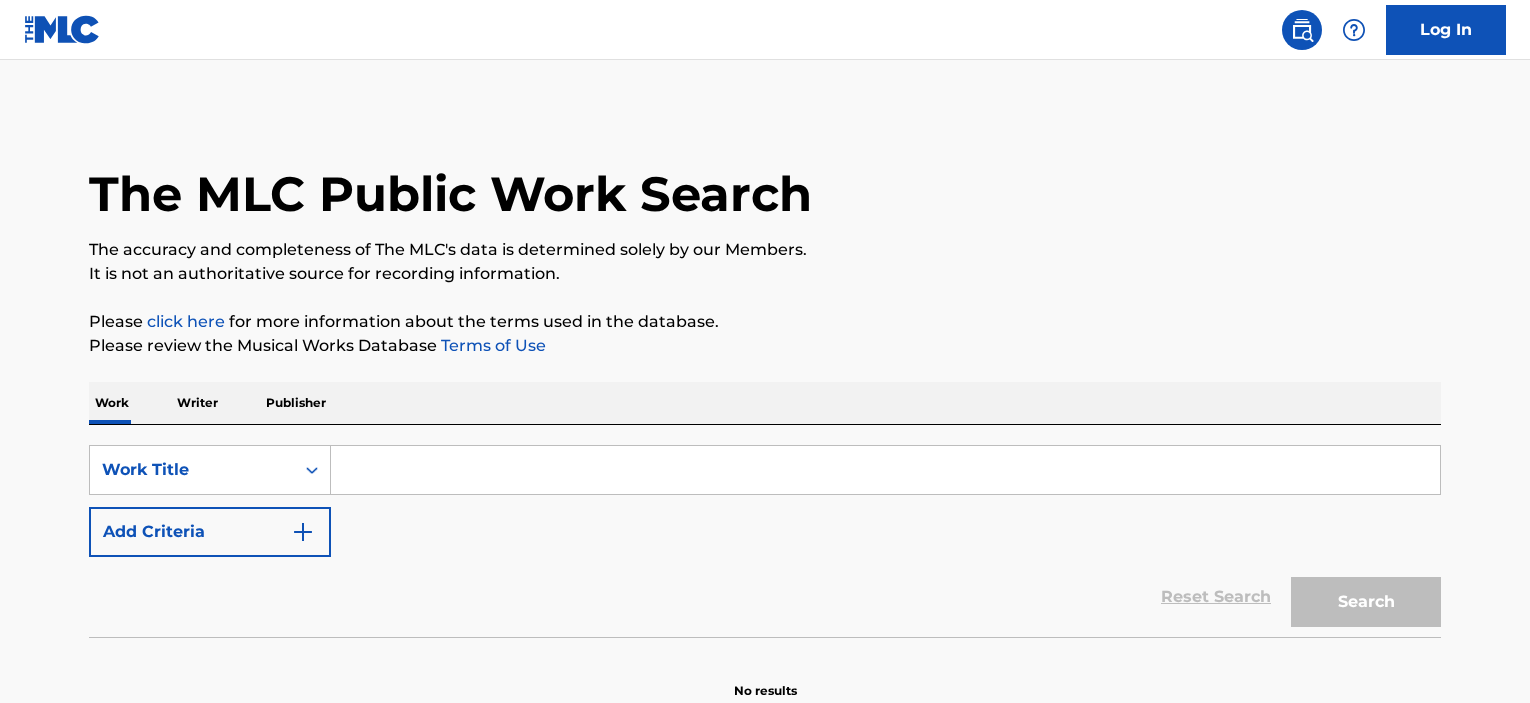 scroll, scrollTop: 0, scrollLeft: 0, axis: both 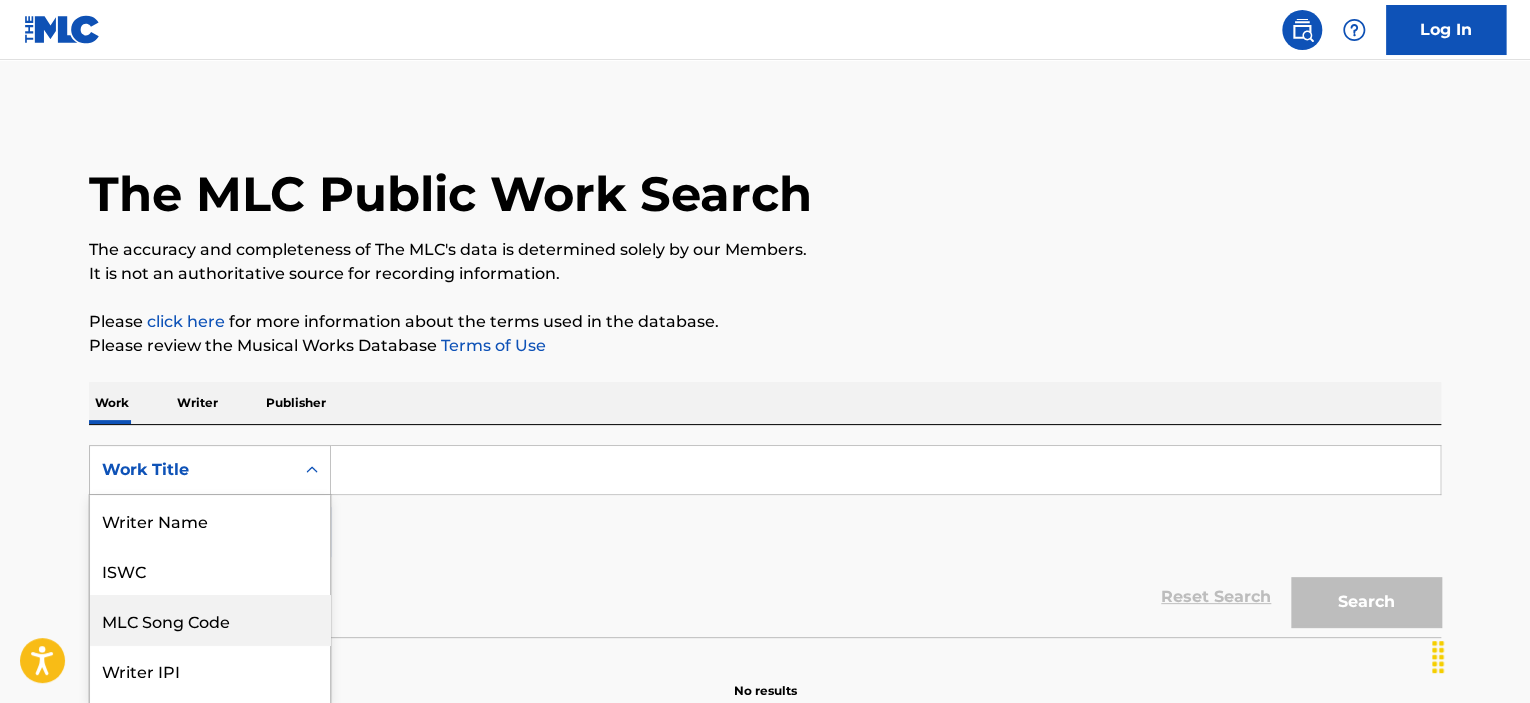 click on "8 results available. Use Up and Down to choose options, press Enter to select the currently focused option, press Escape to exit the menu, press Tab to select the option and exit the menu. Work Title Writer Name ISWC MLC Song Code Writer IPI Publisher Name Publisher IPI MLC Publisher Number Work Title" at bounding box center (210, 470) 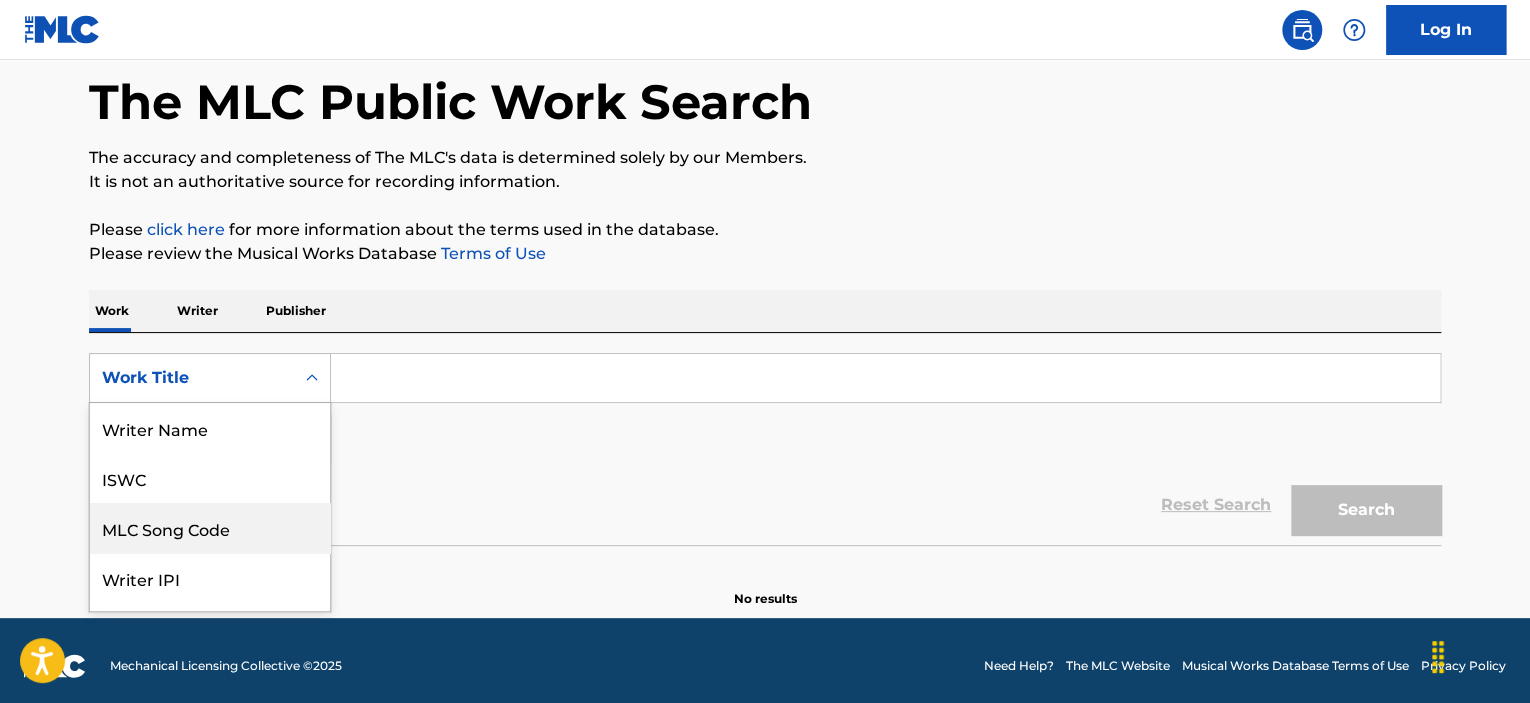 scroll, scrollTop: 100, scrollLeft: 0, axis: vertical 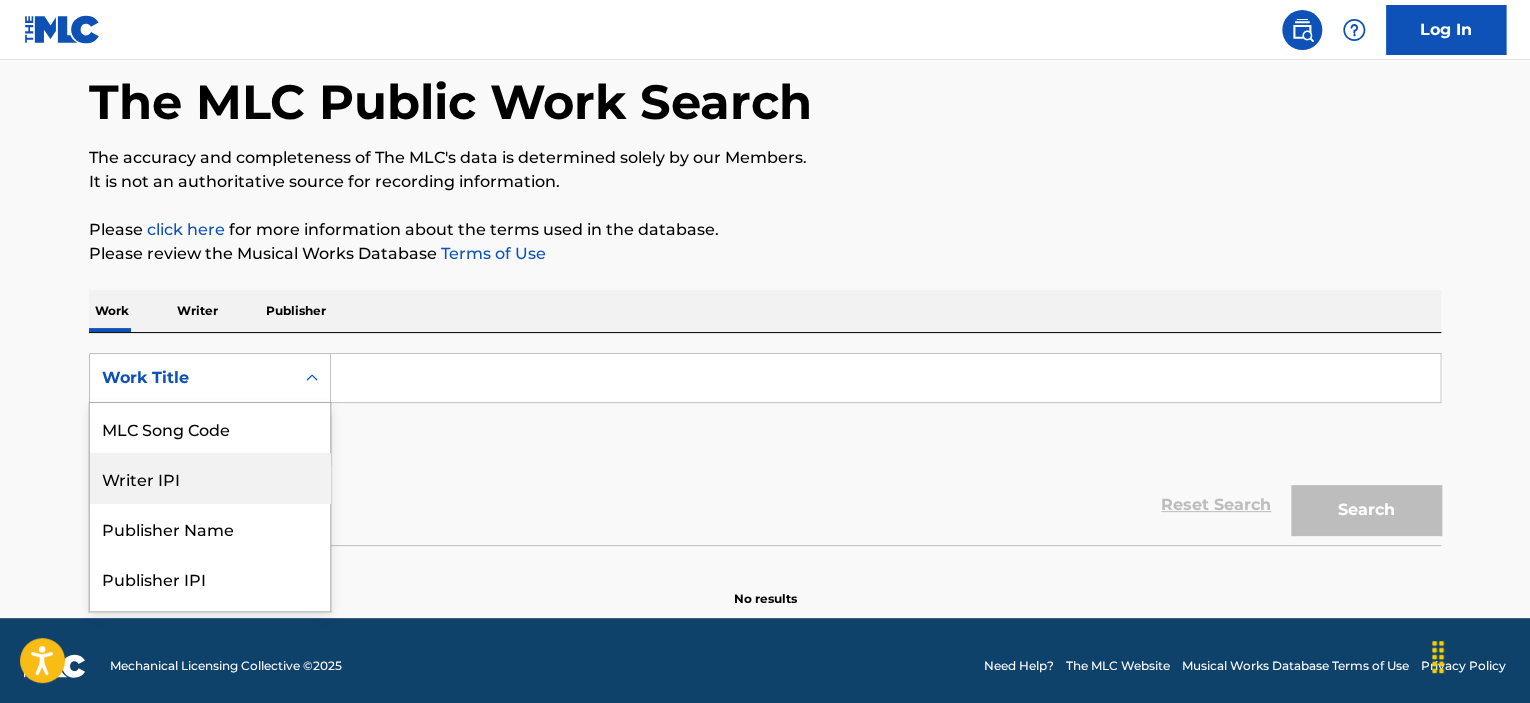drag, startPoint x: 206, startPoint y: 470, endPoint x: 212, endPoint y: 455, distance: 16.155495 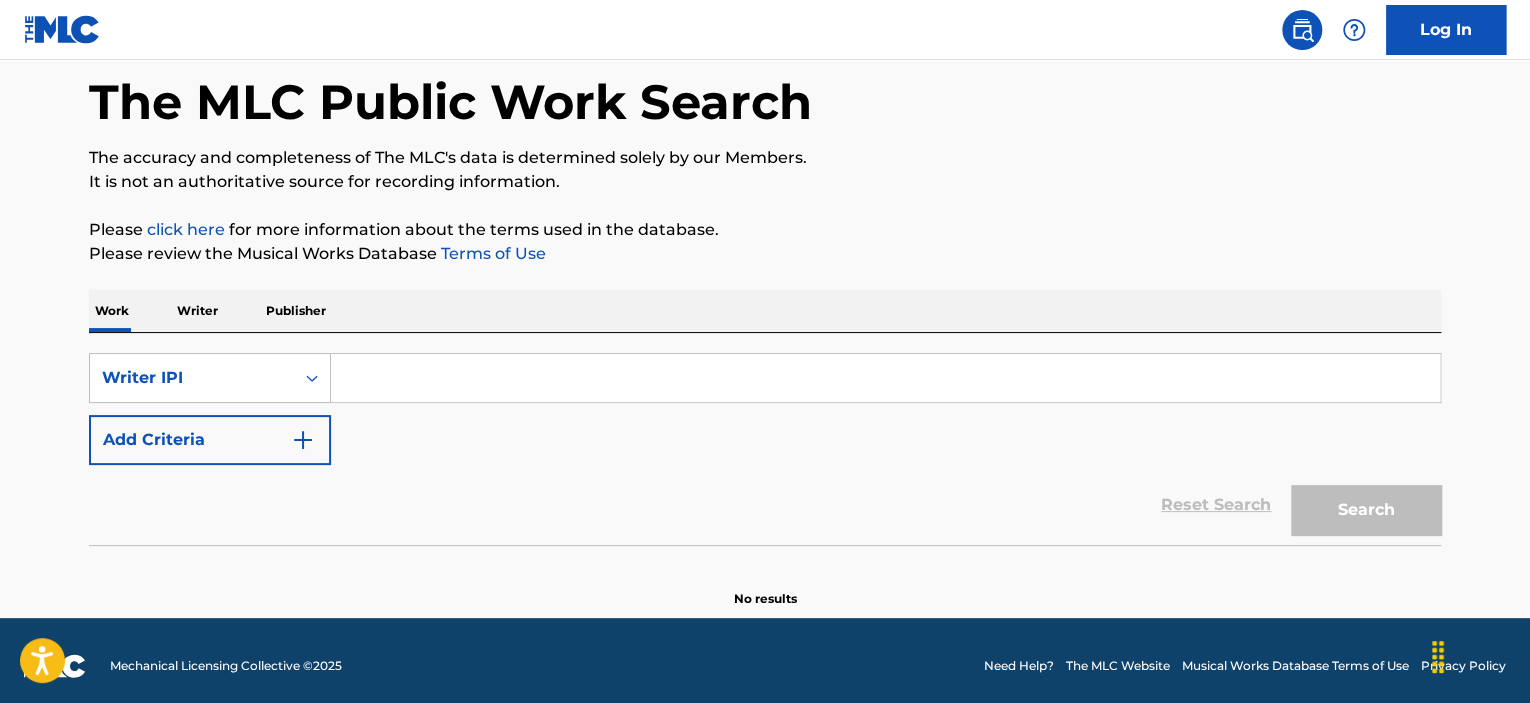 click at bounding box center [885, 378] 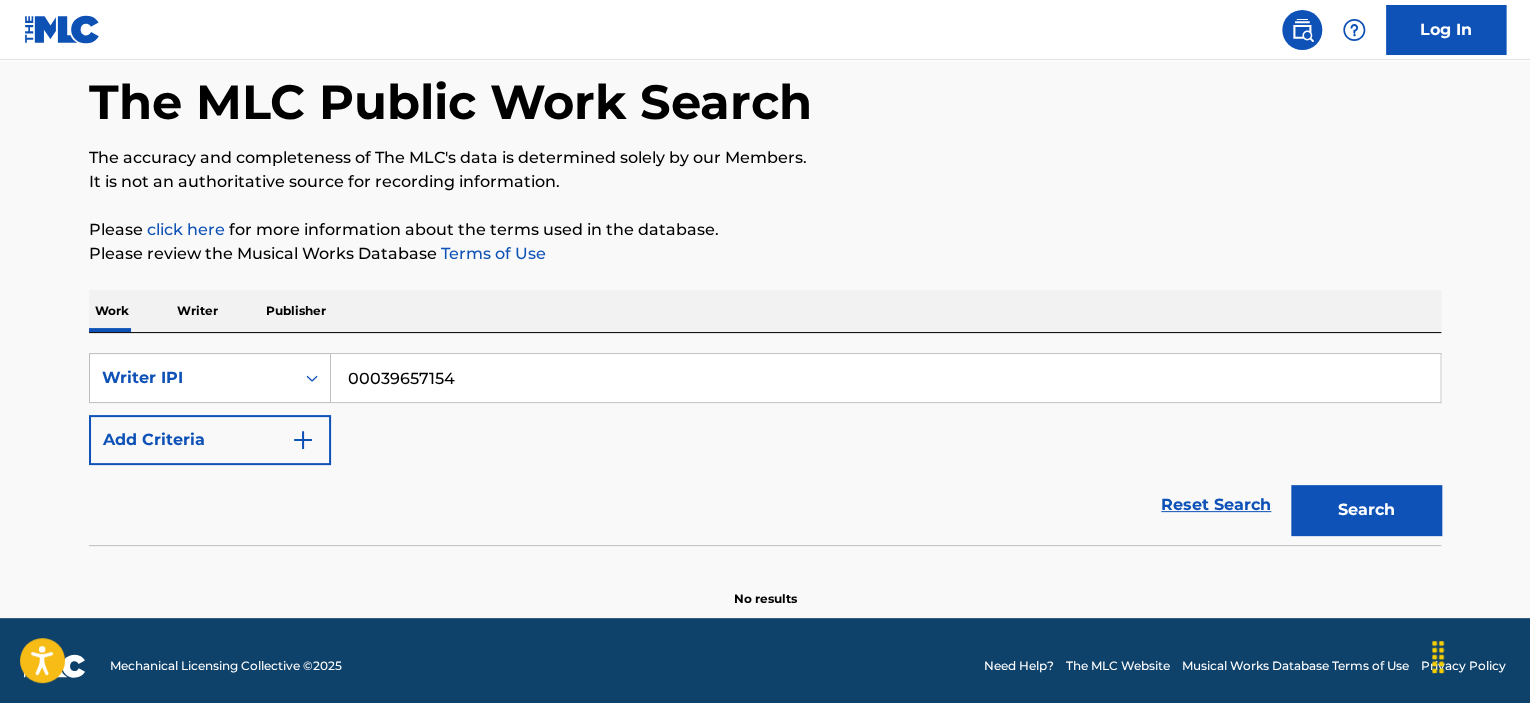 type on "00039657154" 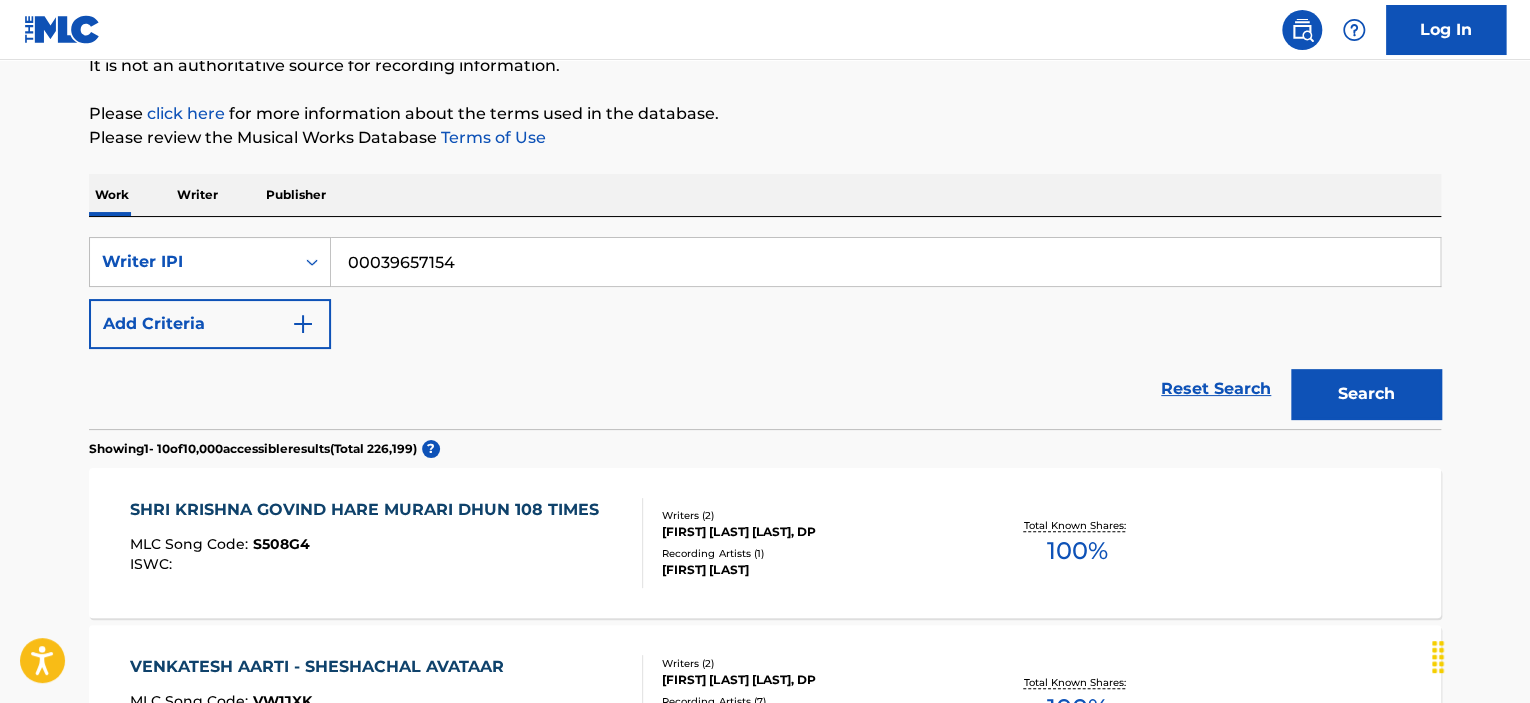 scroll, scrollTop: 192, scrollLeft: 0, axis: vertical 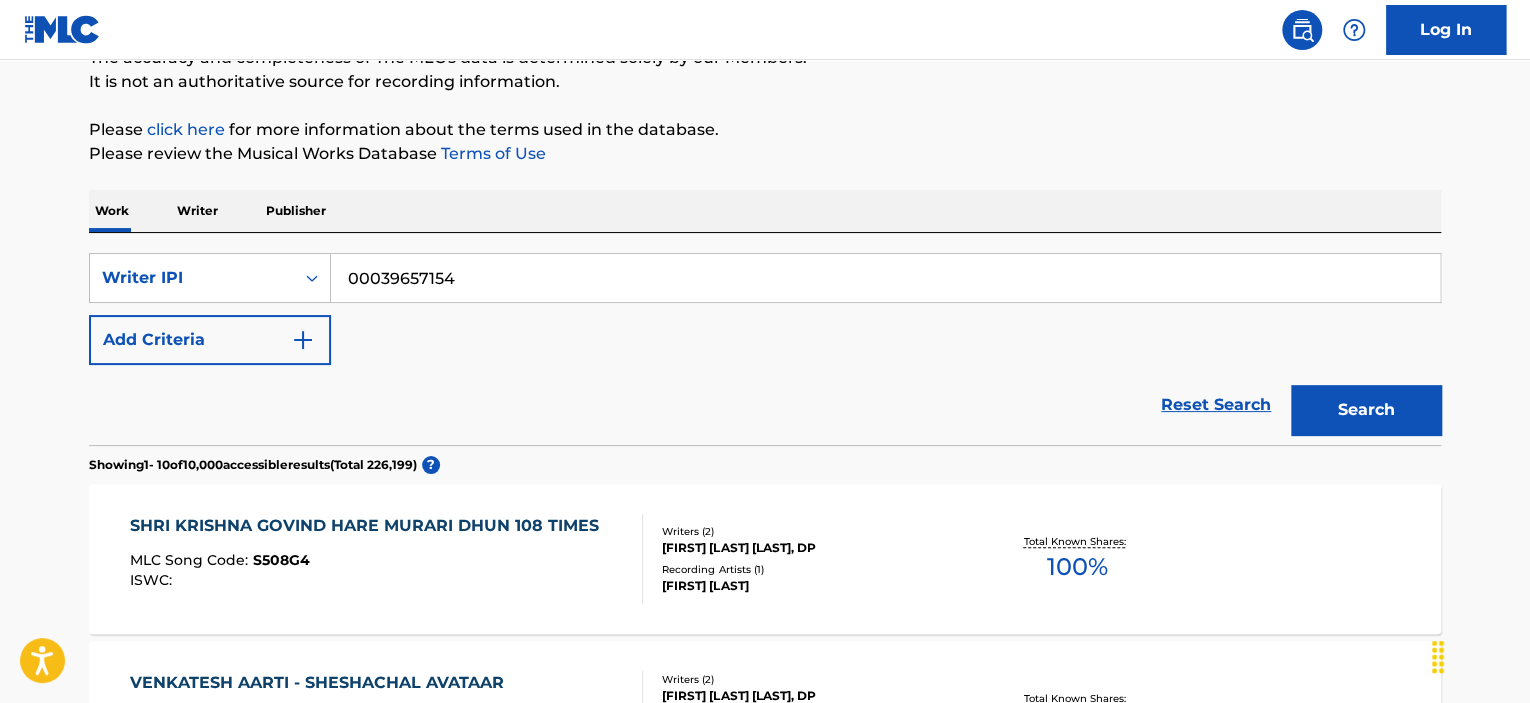 click on "Writer" at bounding box center (197, 211) 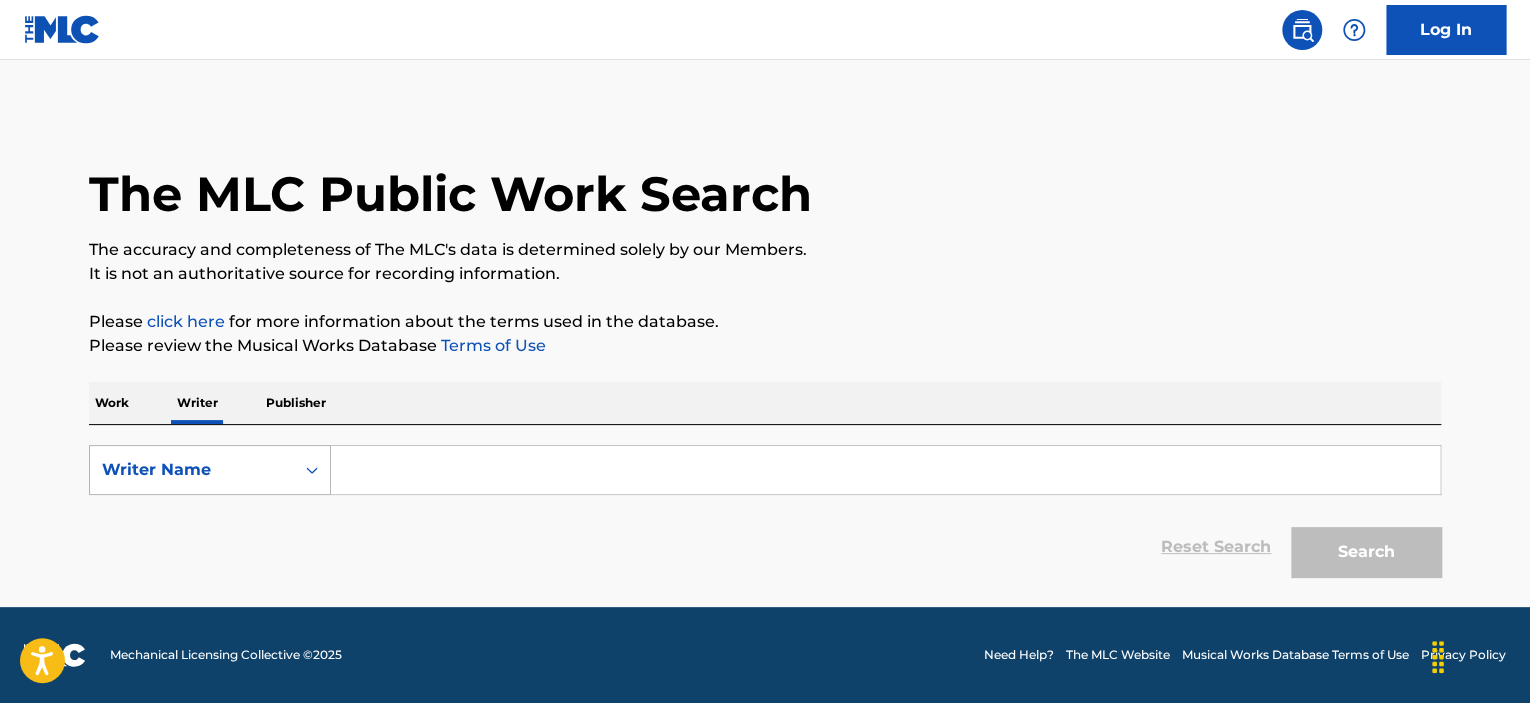 click on "Writer Name" at bounding box center [192, 470] 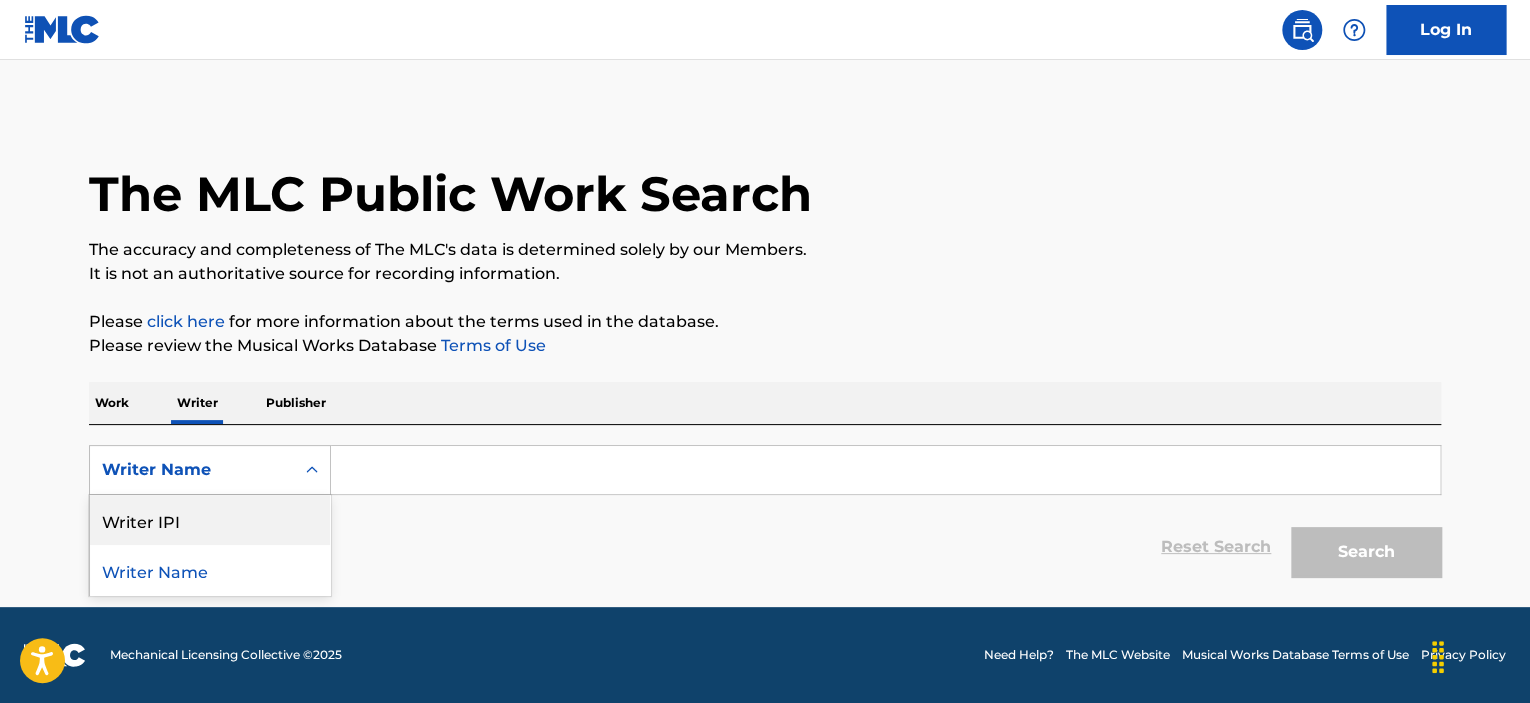 click on "Writer IPI" at bounding box center [210, 520] 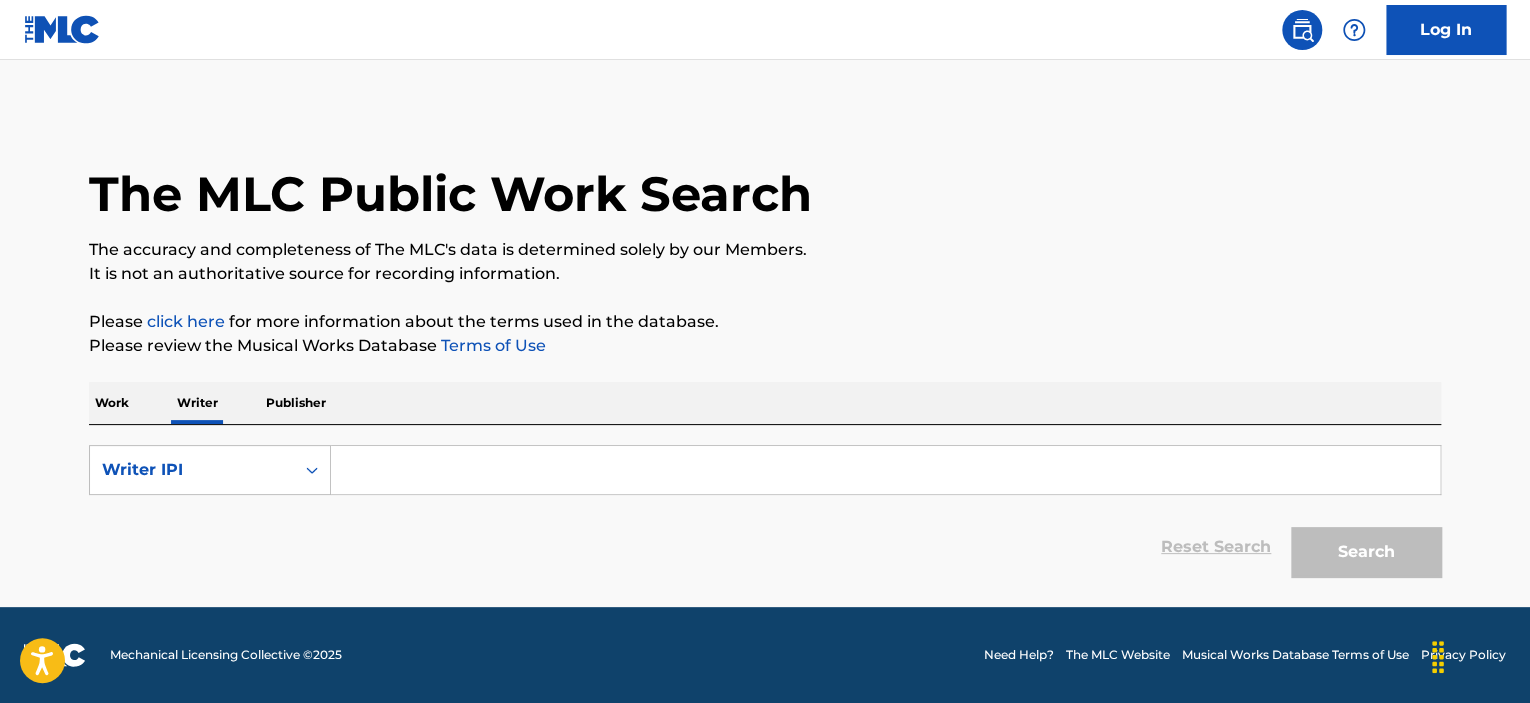 click at bounding box center [885, 470] 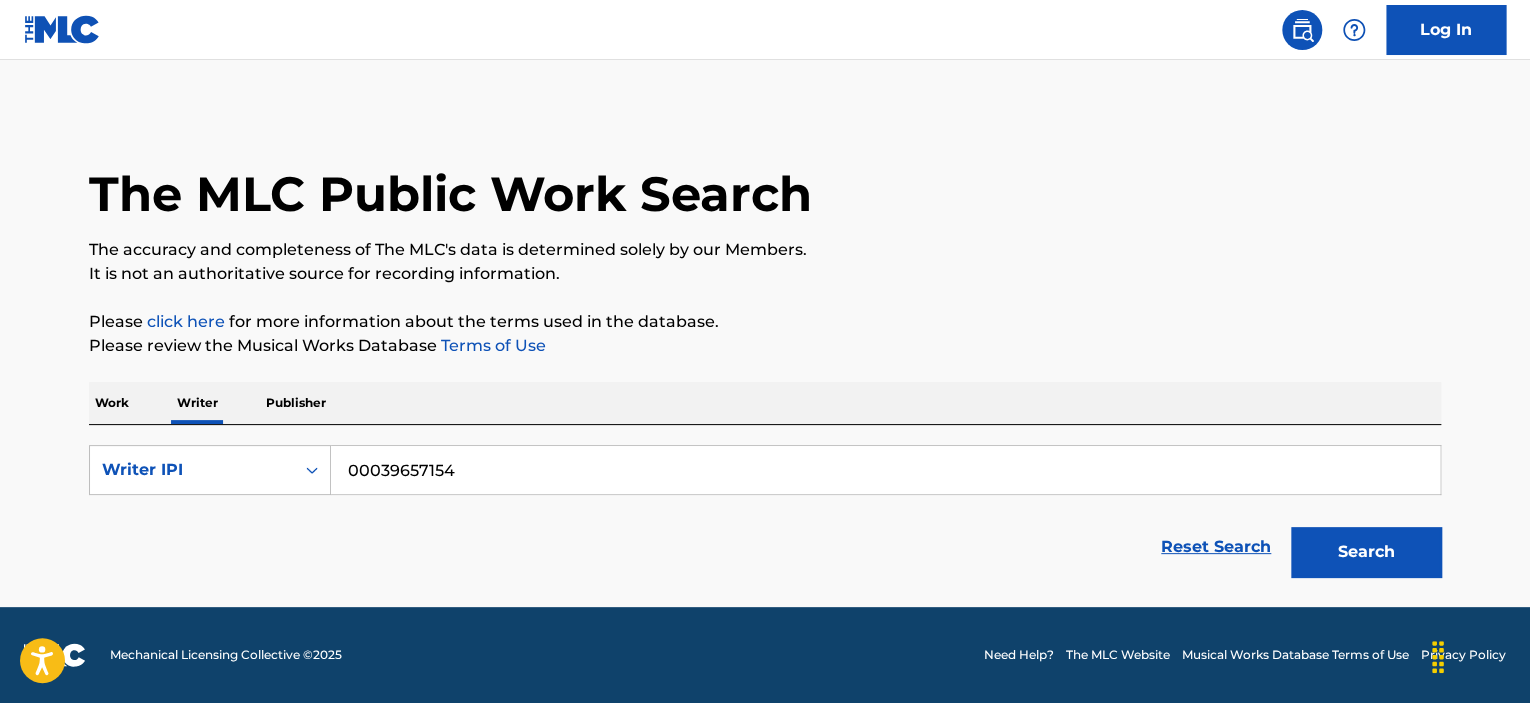 type on "00039657154" 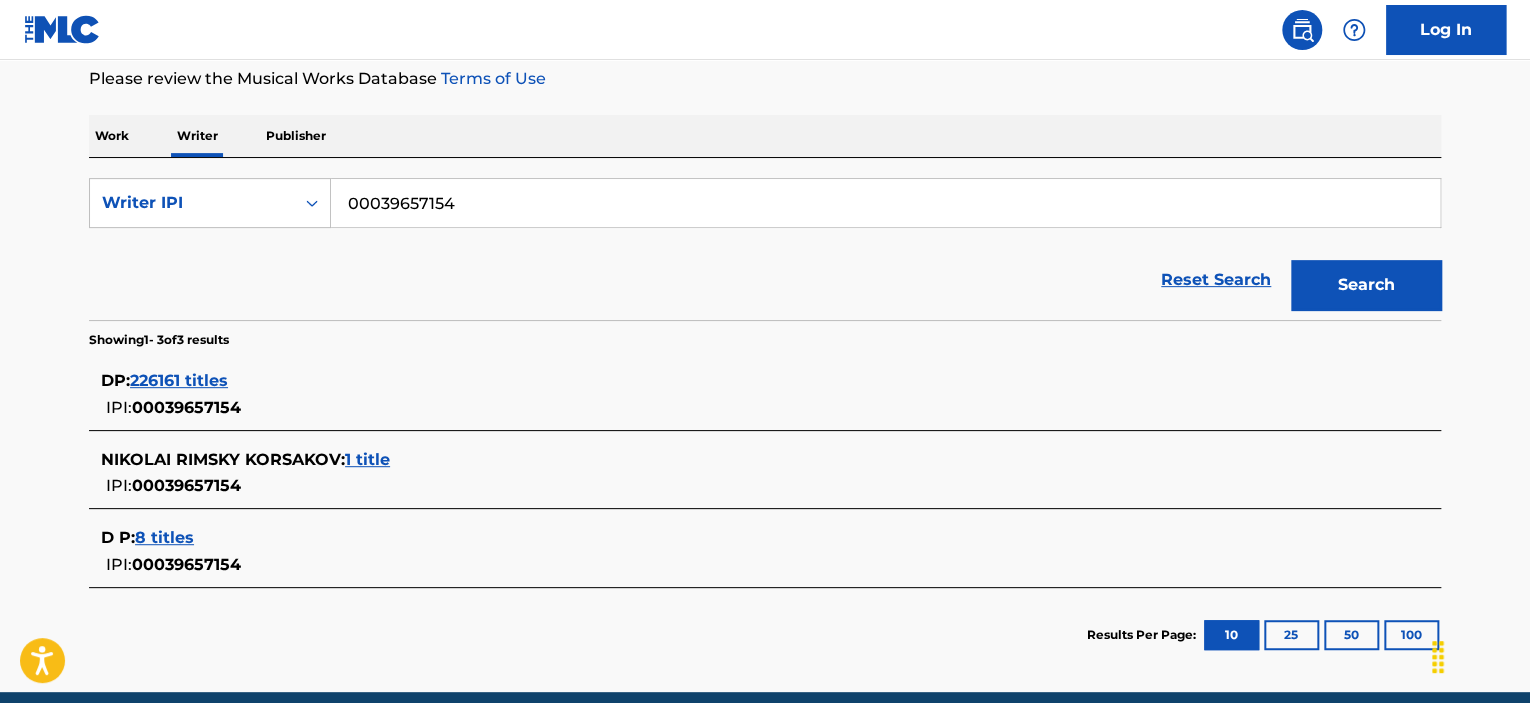 scroll, scrollTop: 300, scrollLeft: 0, axis: vertical 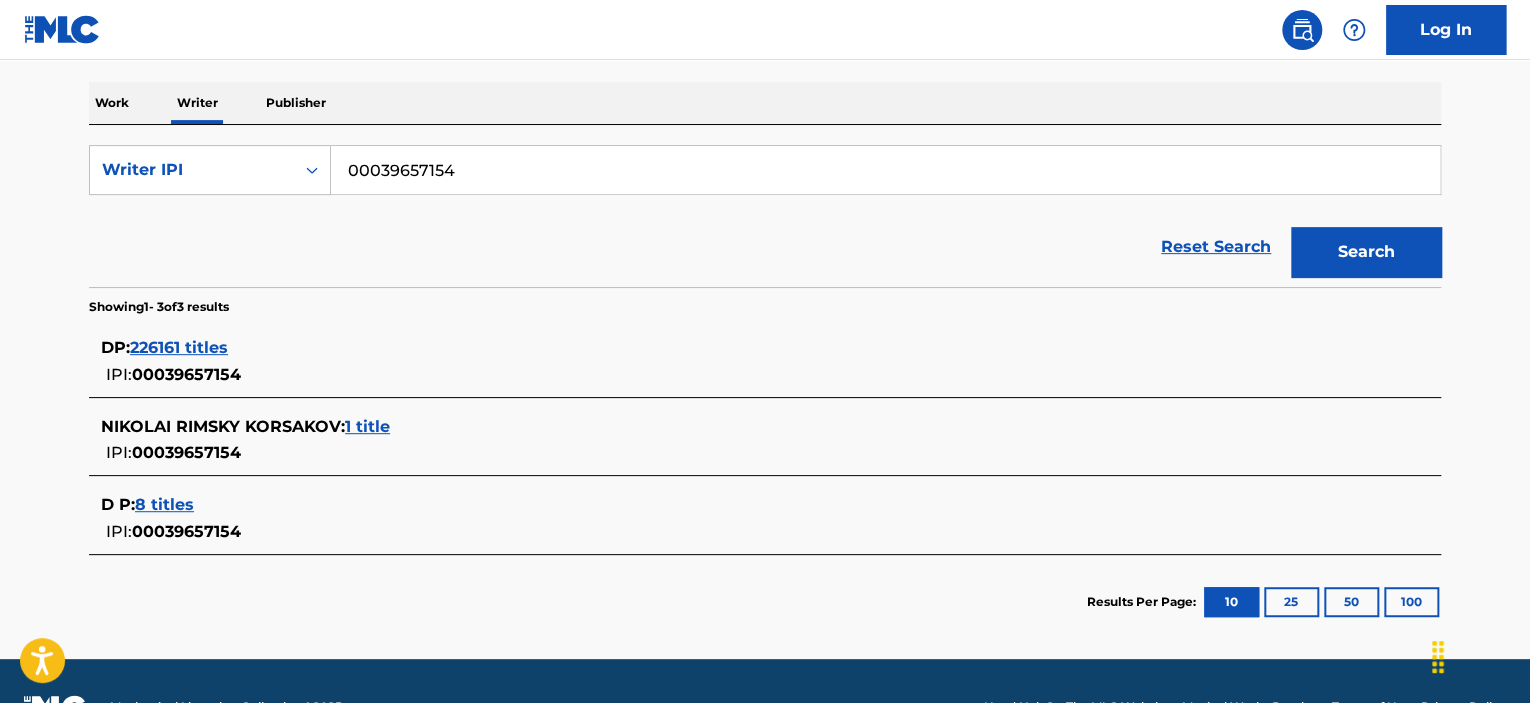 click on "226161 titles" at bounding box center [179, 347] 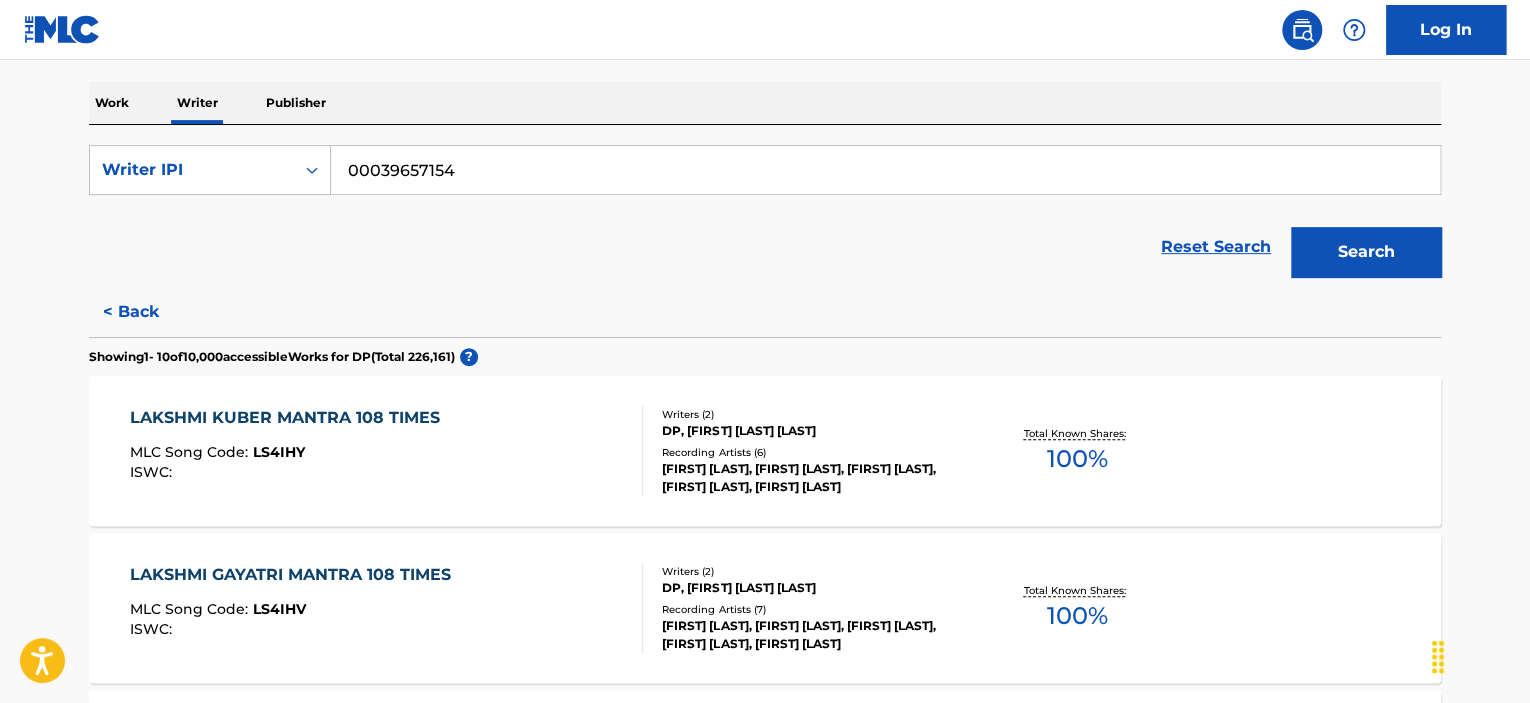click on "LAKSHMI KUBER MANTRA 108 TIMES MLC Song Code : LS4IHY ISWC :" at bounding box center (387, 451) 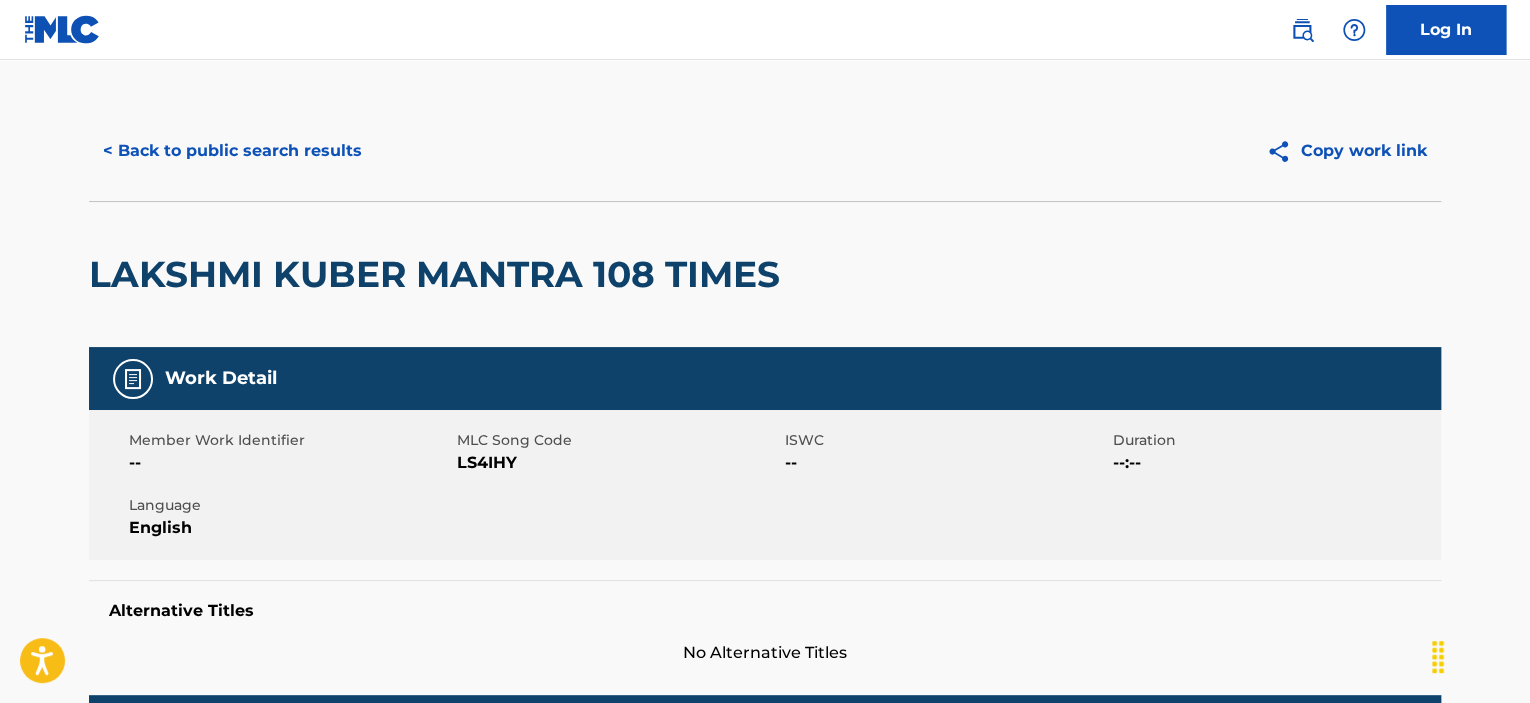 scroll, scrollTop: 0, scrollLeft: 0, axis: both 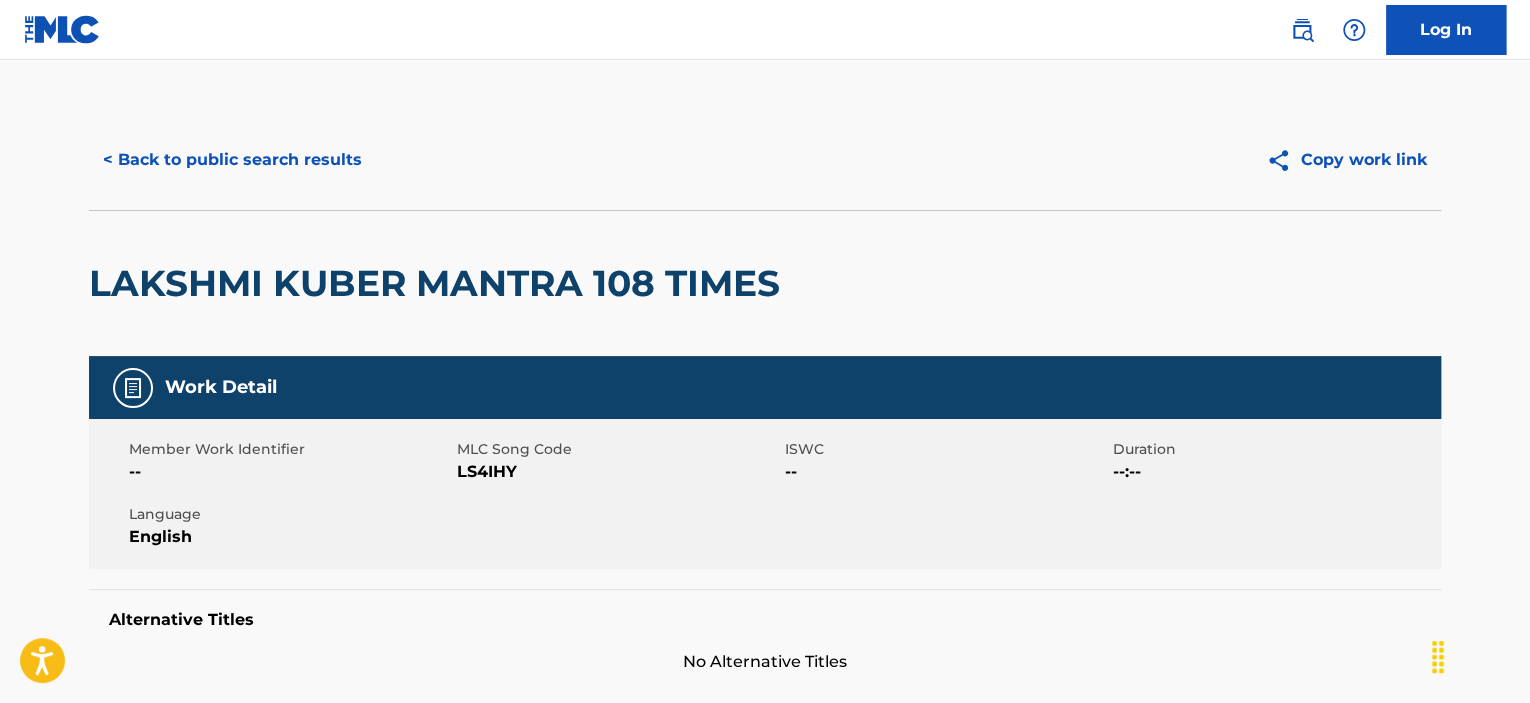 click on "< Back to public search results" at bounding box center [232, 160] 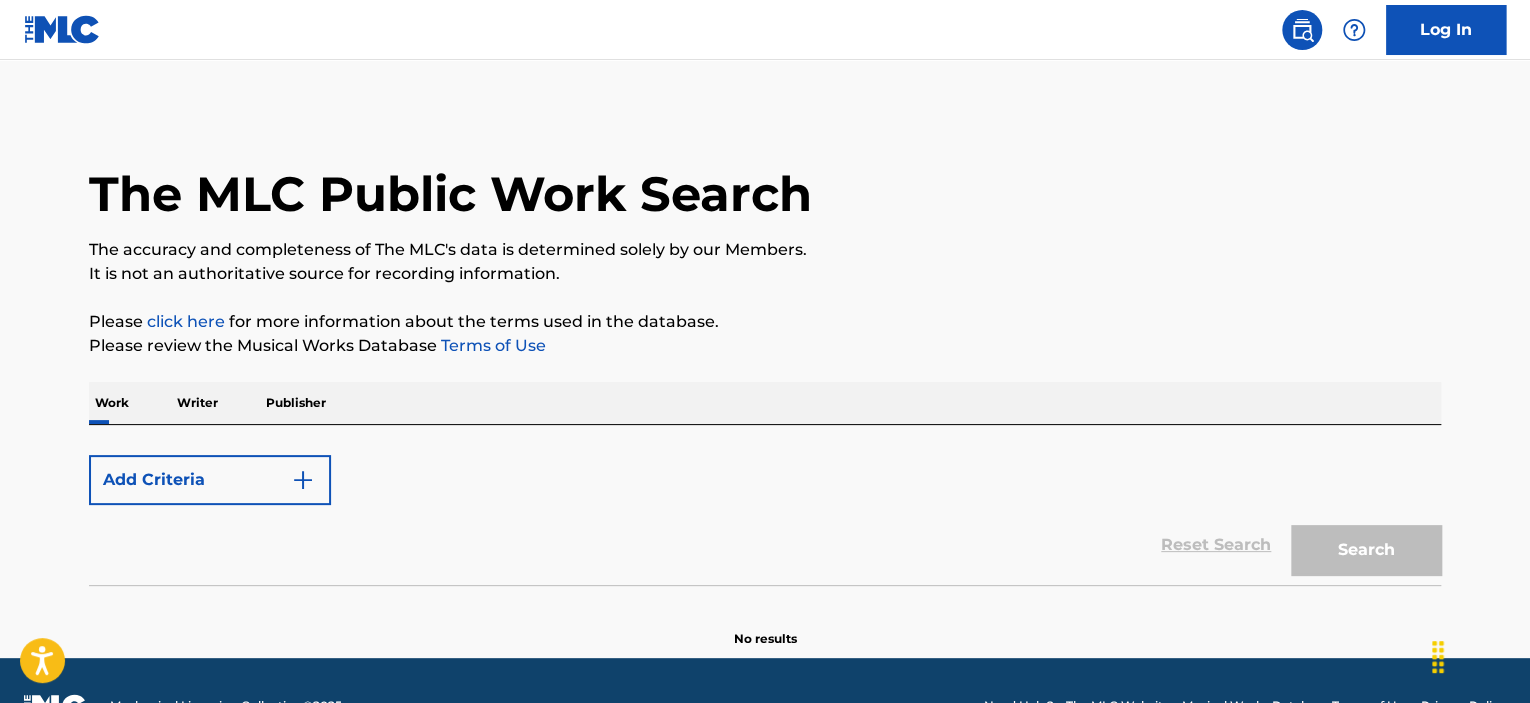 scroll, scrollTop: 50, scrollLeft: 0, axis: vertical 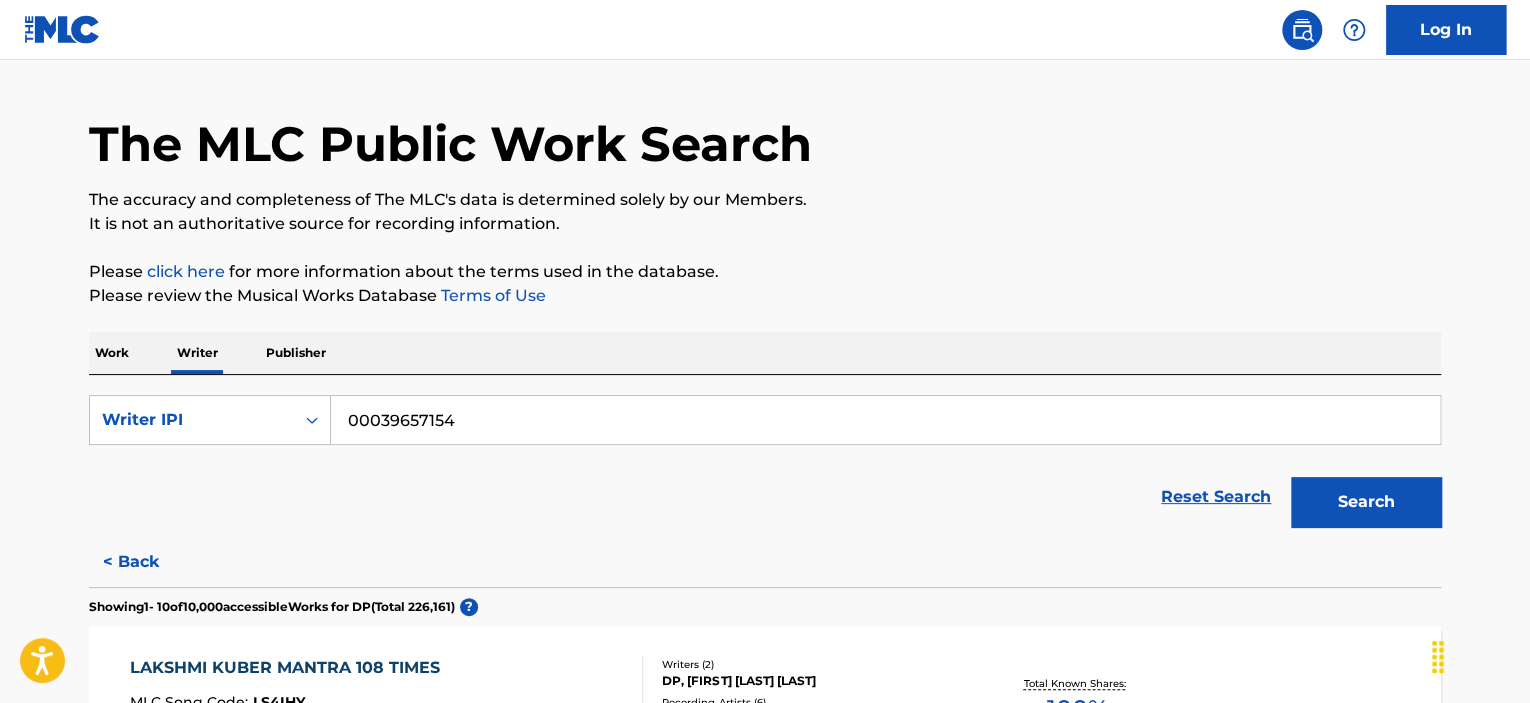 click on "Work" at bounding box center [112, 353] 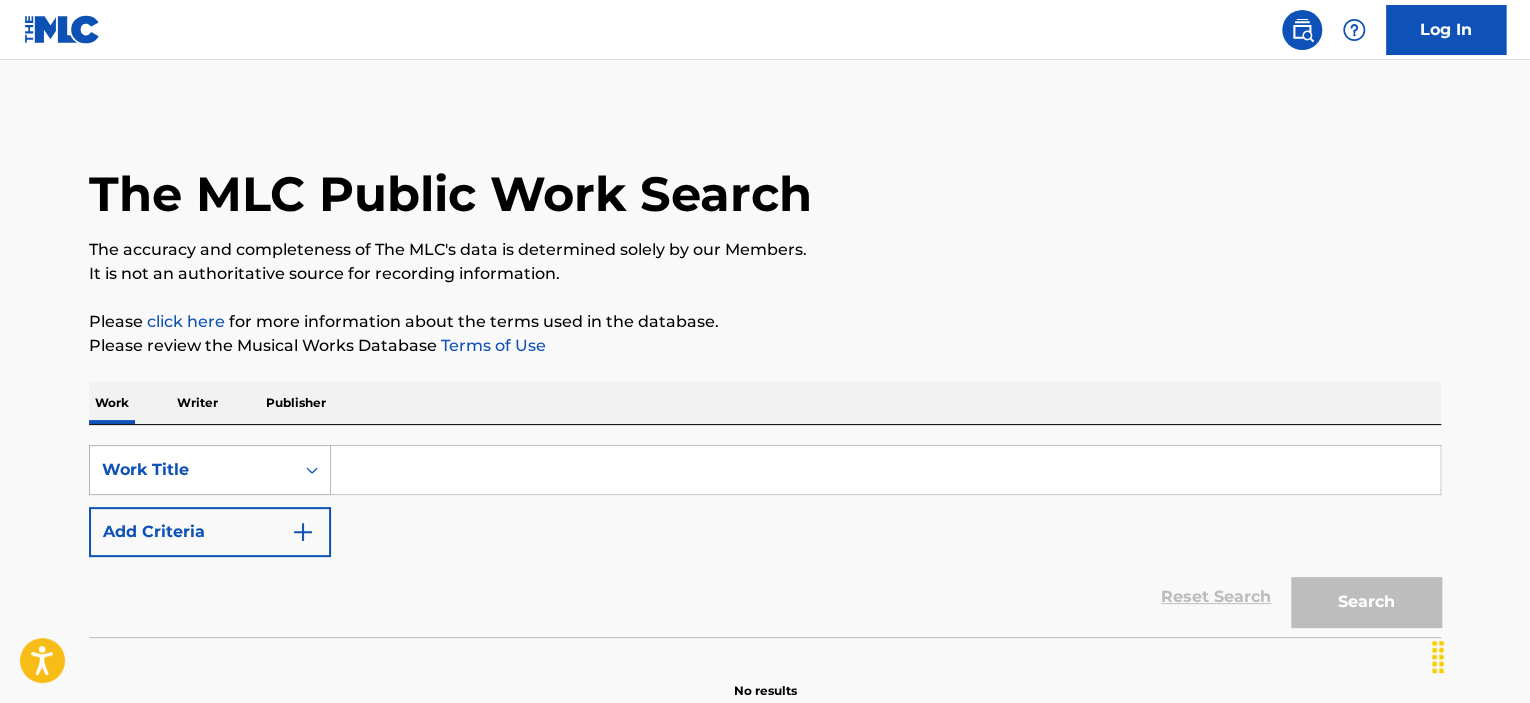 click on "Work Title" at bounding box center (210, 470) 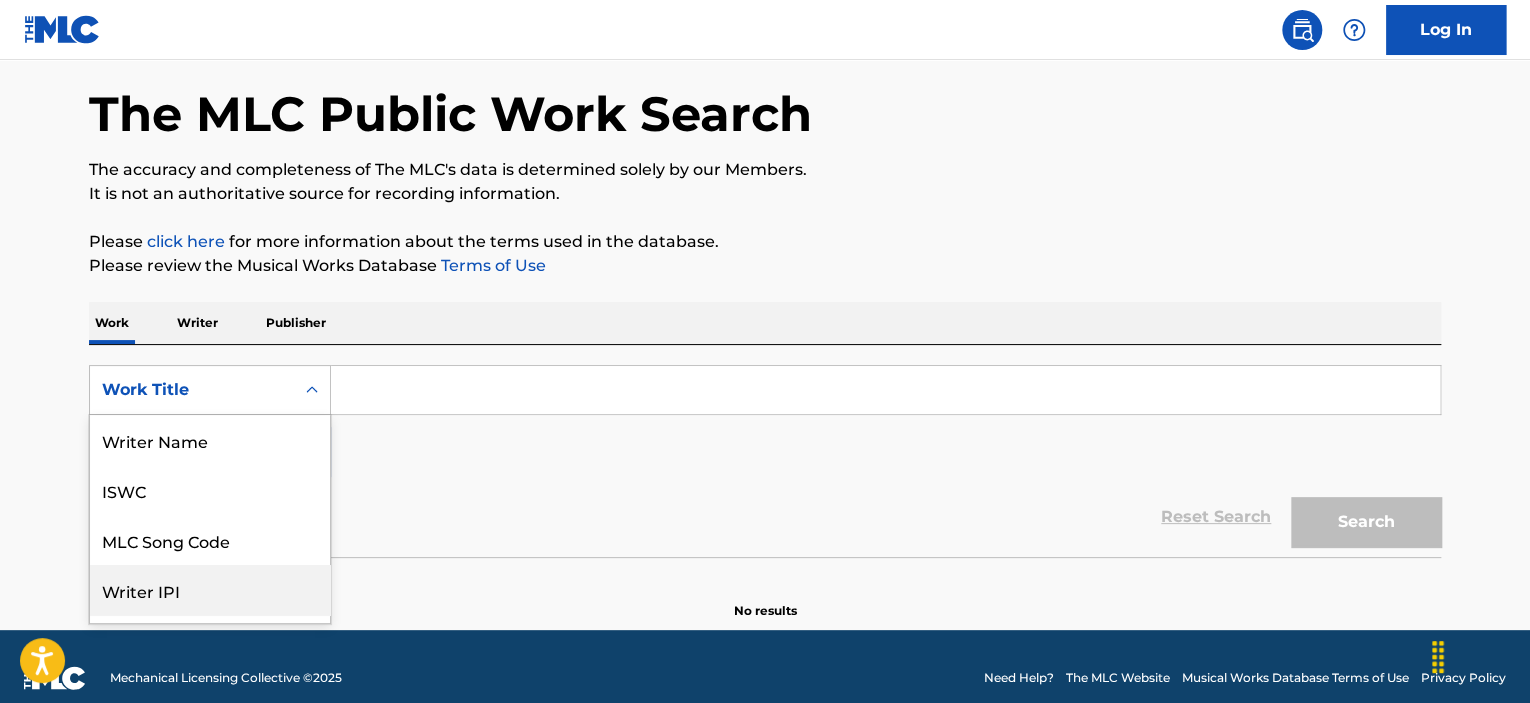 scroll, scrollTop: 92, scrollLeft: 0, axis: vertical 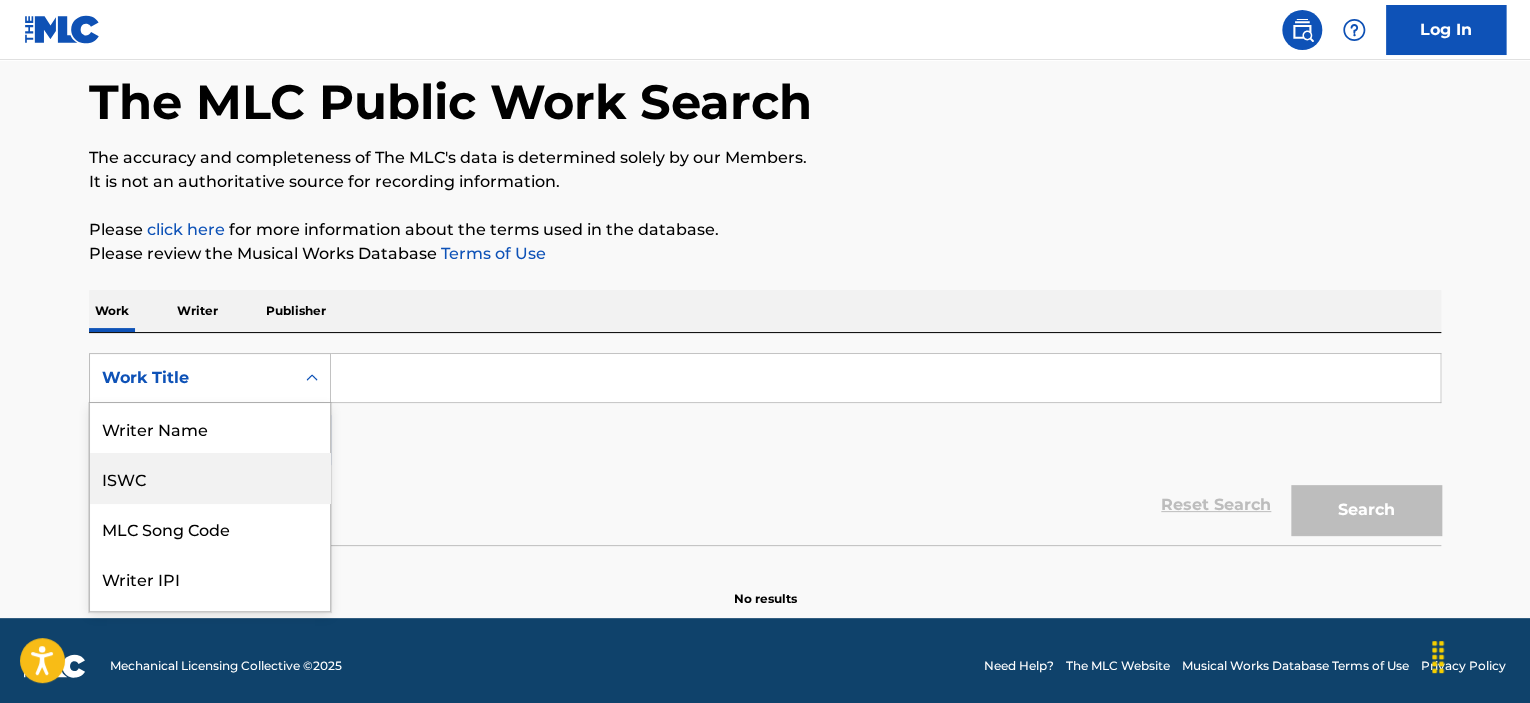 click on "ISWC" at bounding box center (210, 478) 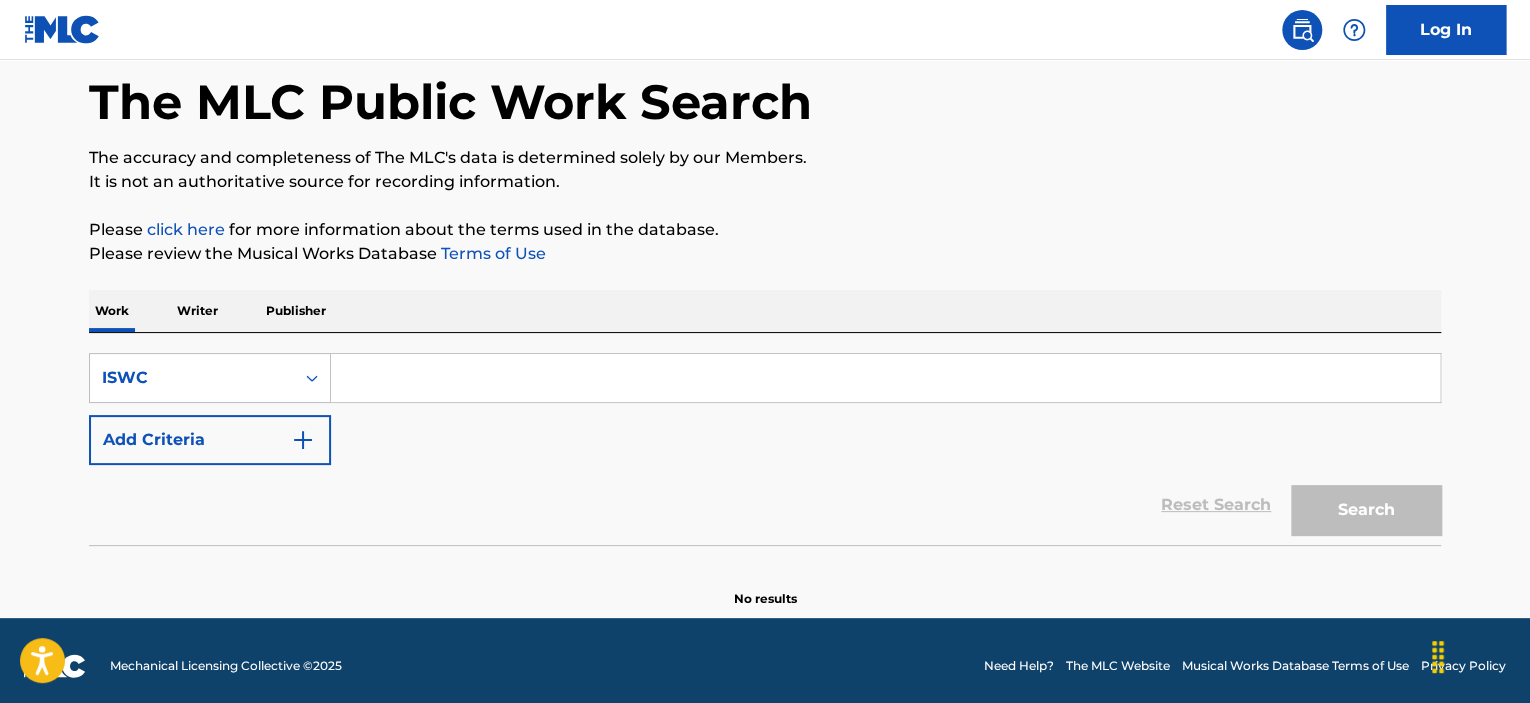 click at bounding box center (885, 378) 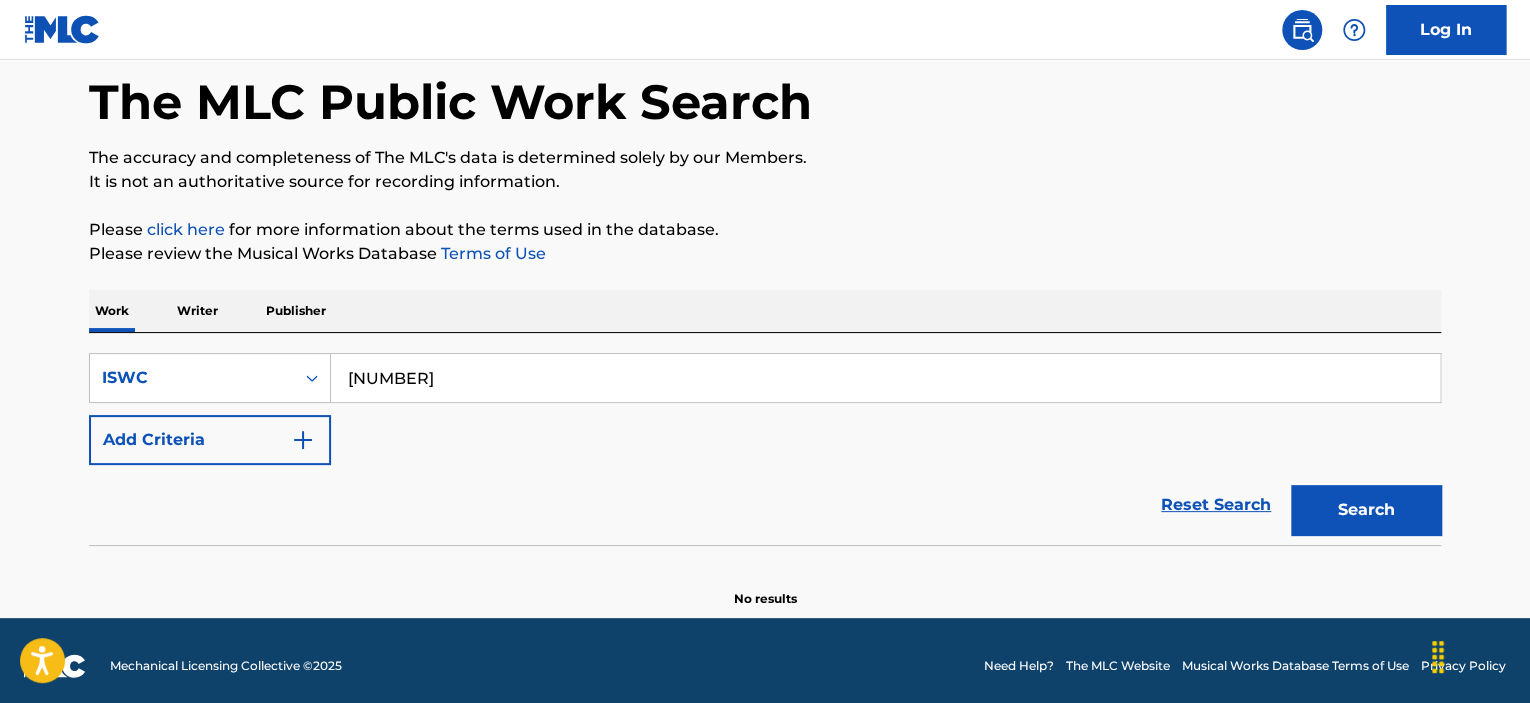 type on "[NUMBER]" 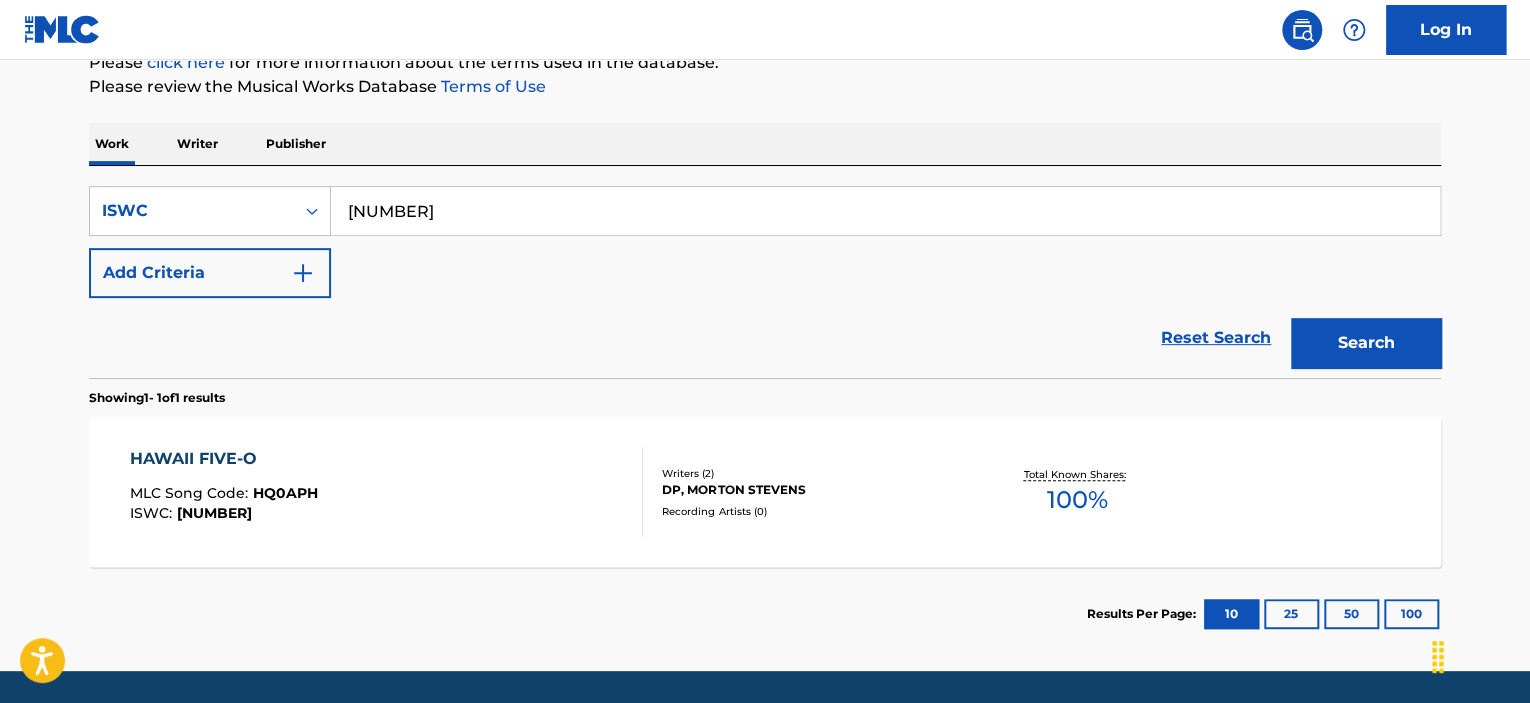 scroll, scrollTop: 322, scrollLeft: 0, axis: vertical 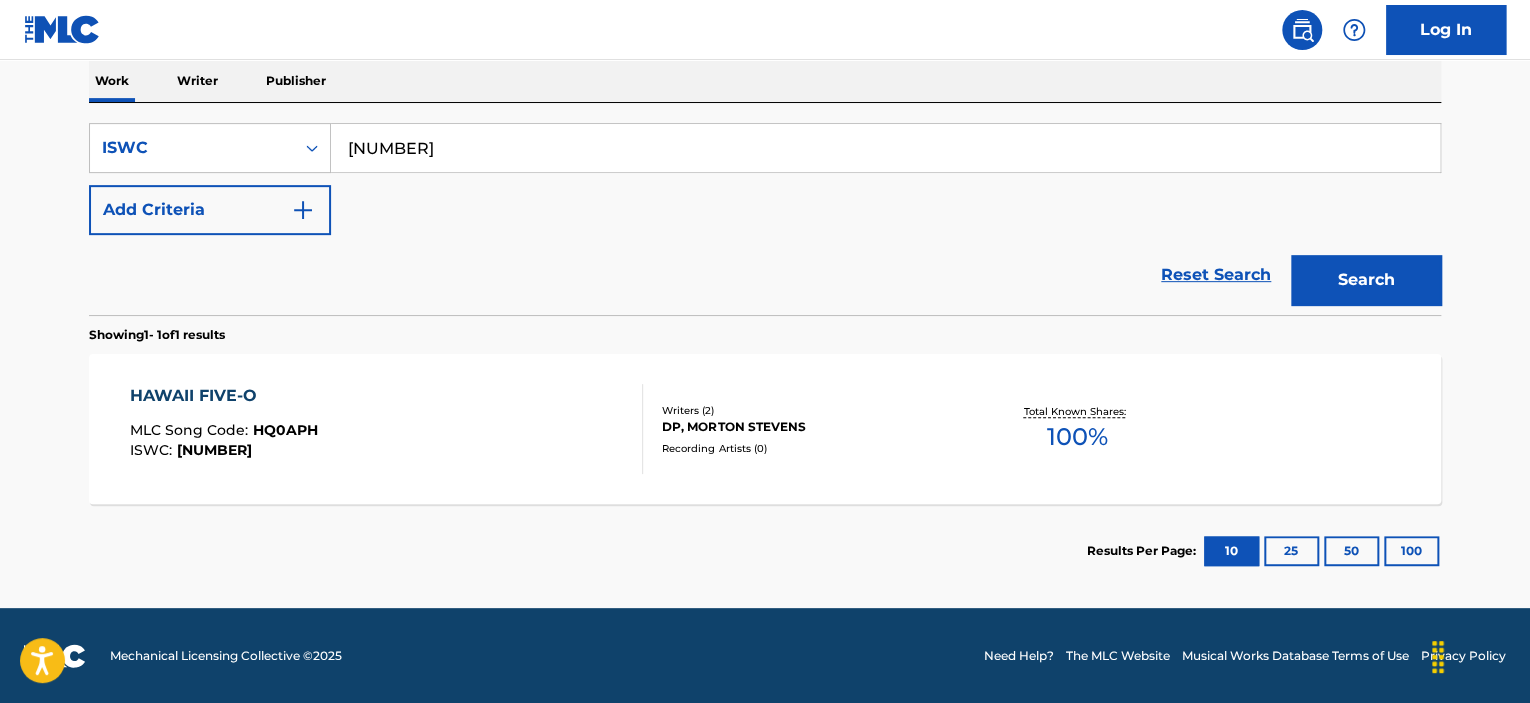 click on "HAWAII FIVE-O MLC Song Code : HQ0APH ISWC : T3302892617" at bounding box center (387, 429) 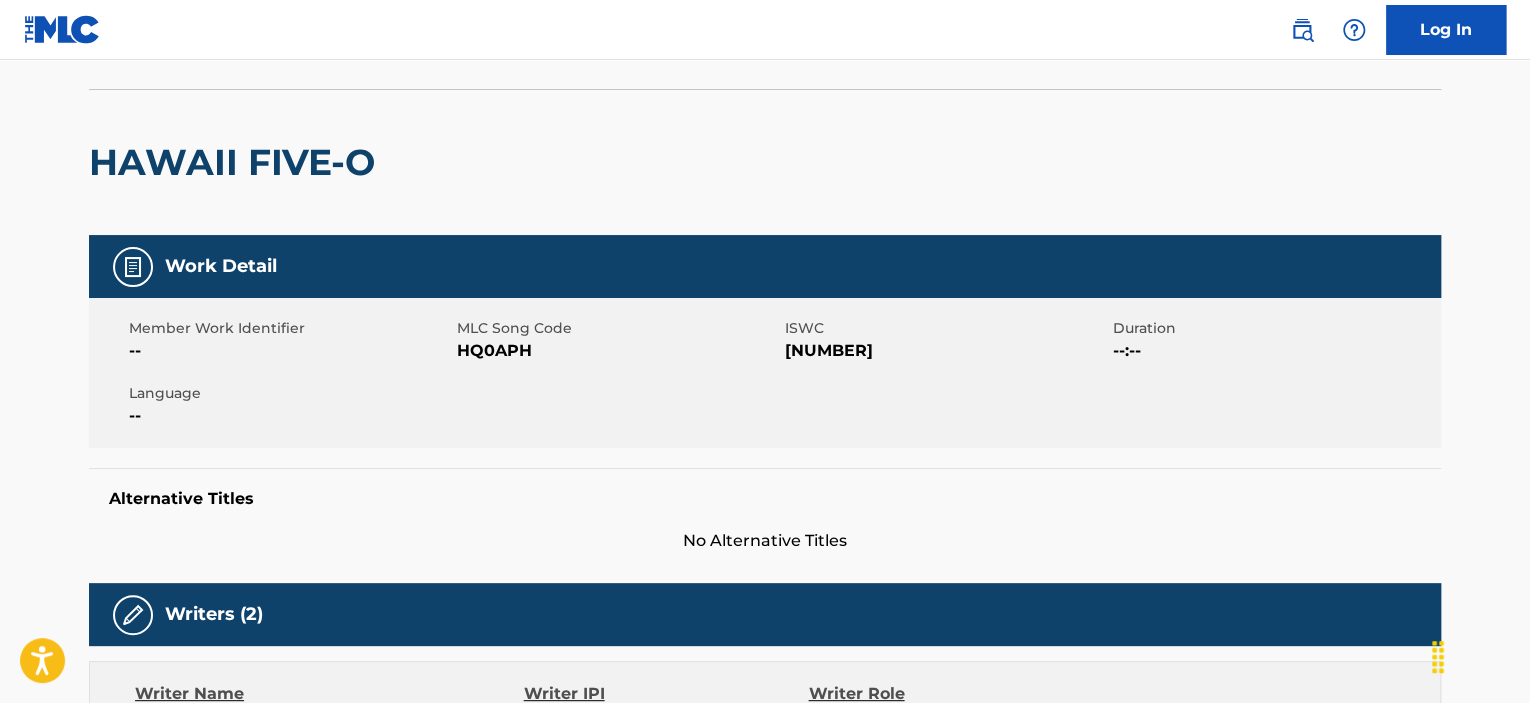 scroll, scrollTop: 104, scrollLeft: 0, axis: vertical 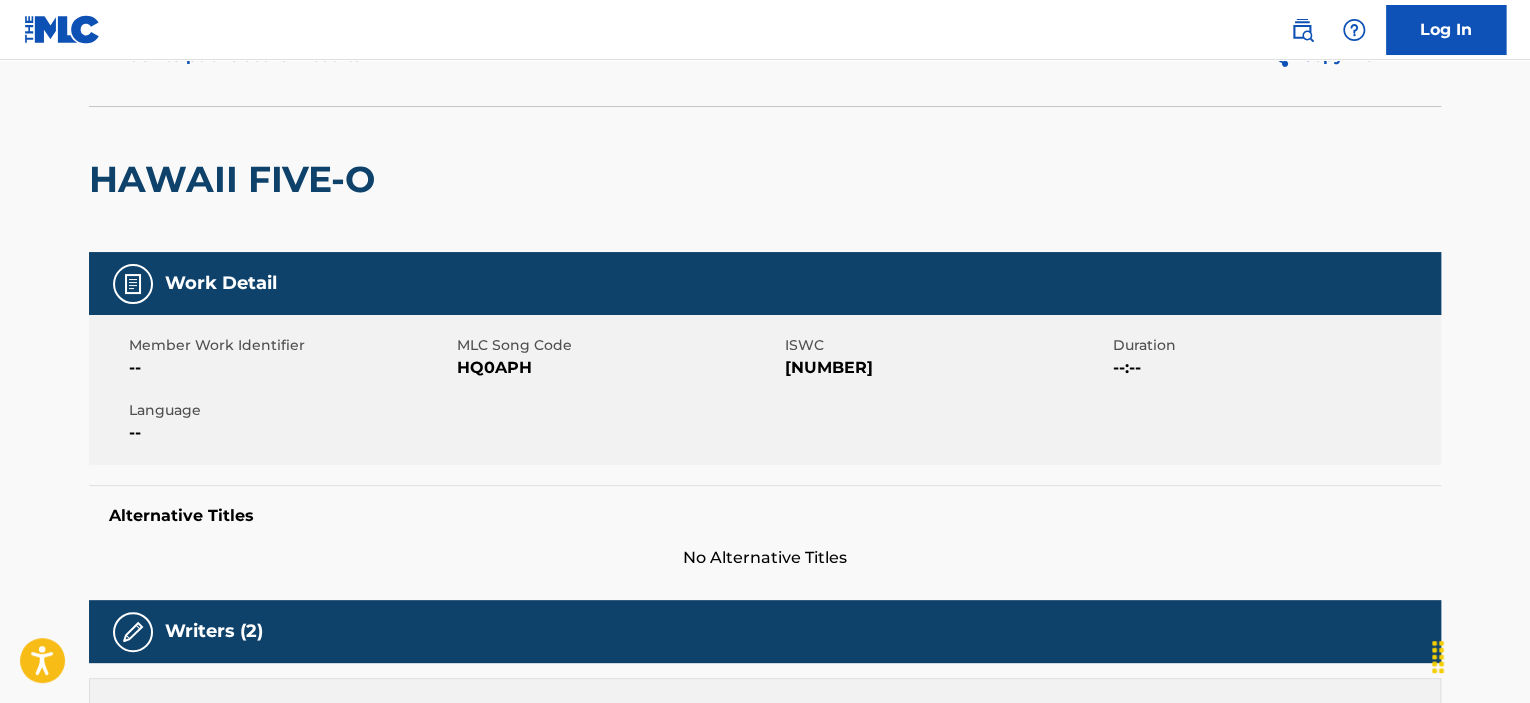 click on "HAWAII FIVE-O" at bounding box center (237, 179) 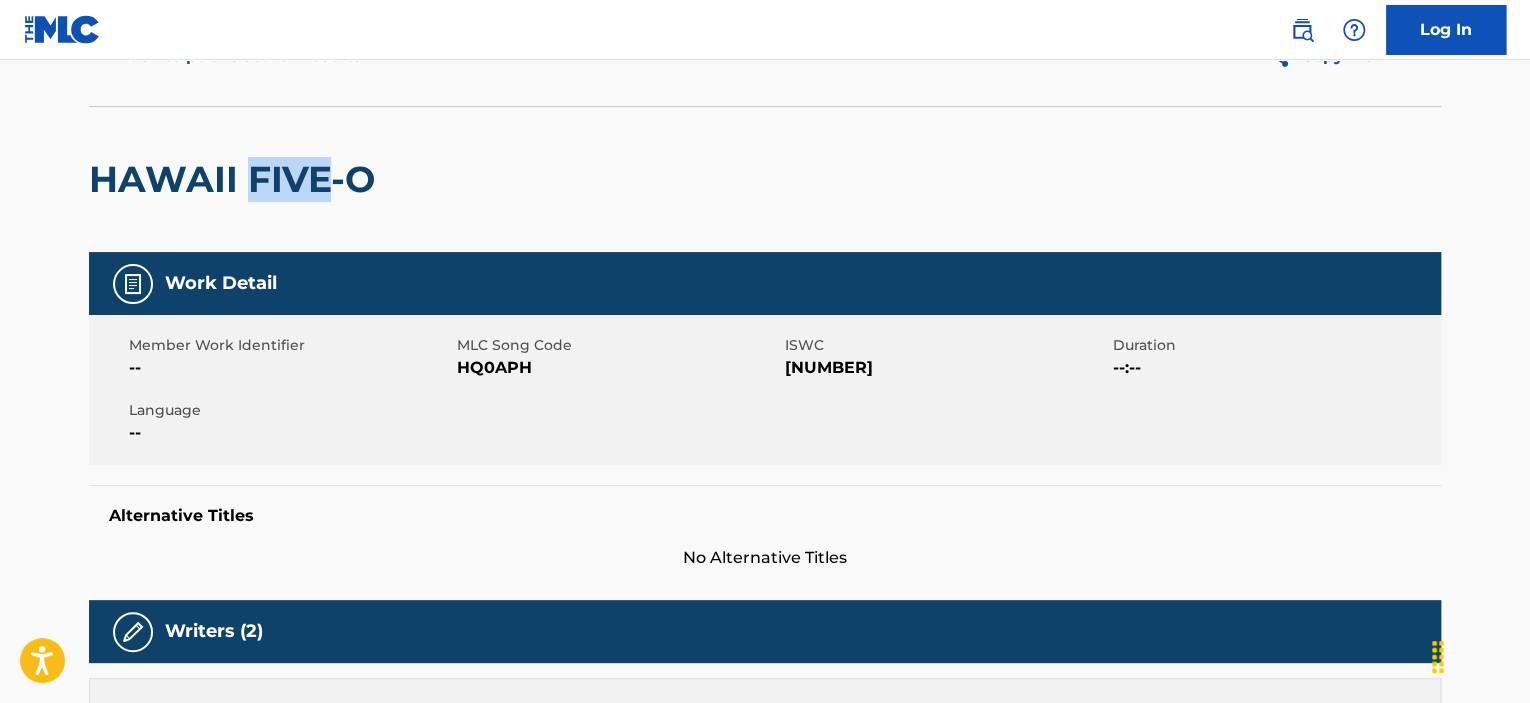 click on "HAWAII FIVE-O" at bounding box center [237, 179] 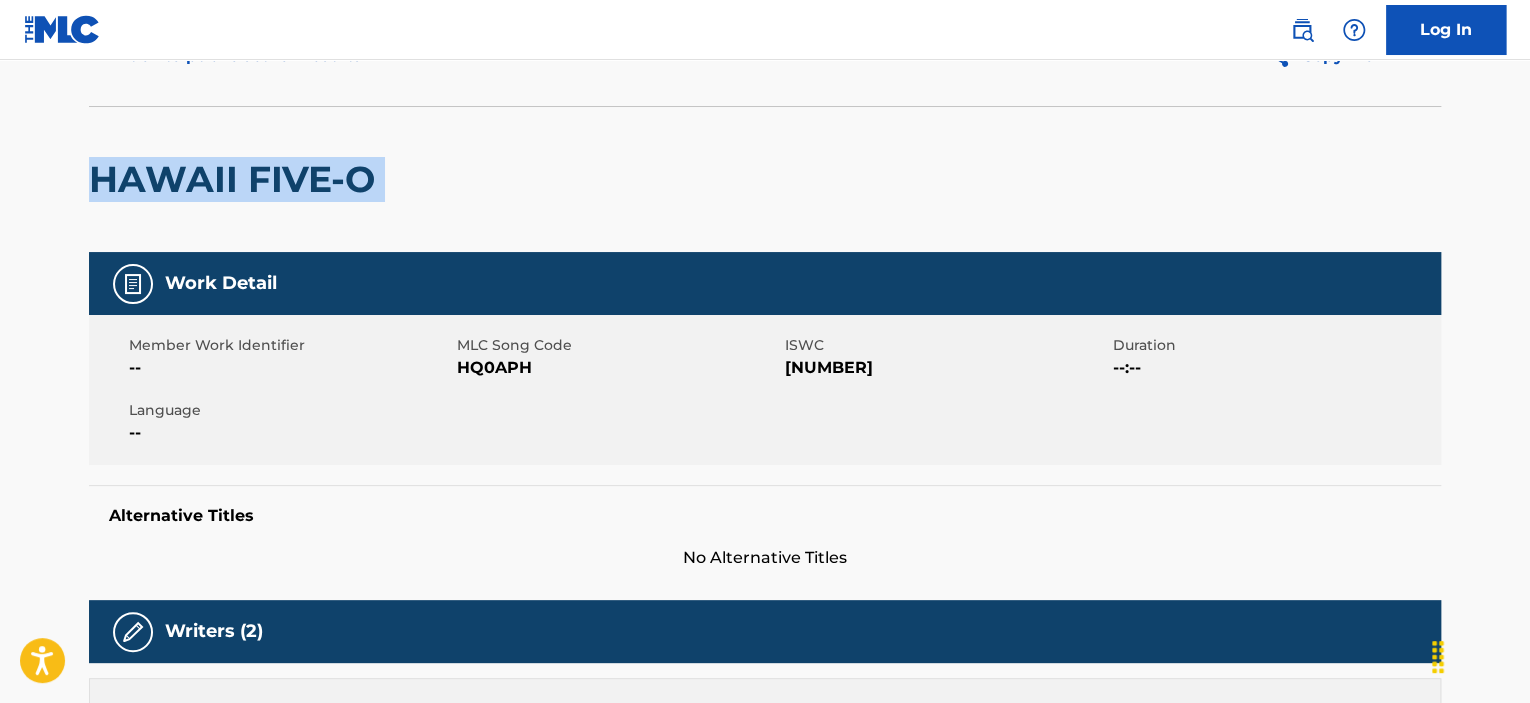 click on "HAWAII FIVE-O" at bounding box center (237, 179) 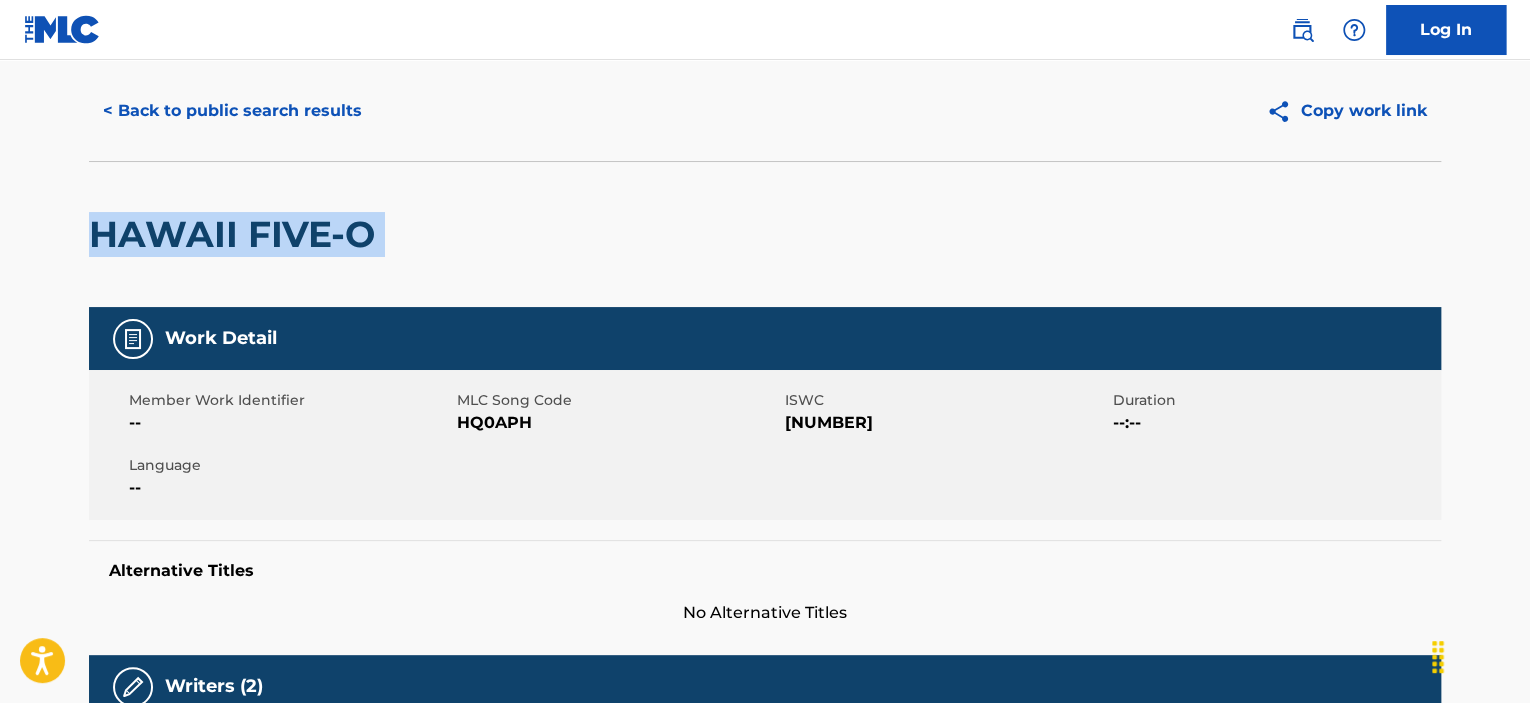 scroll, scrollTop: 0, scrollLeft: 0, axis: both 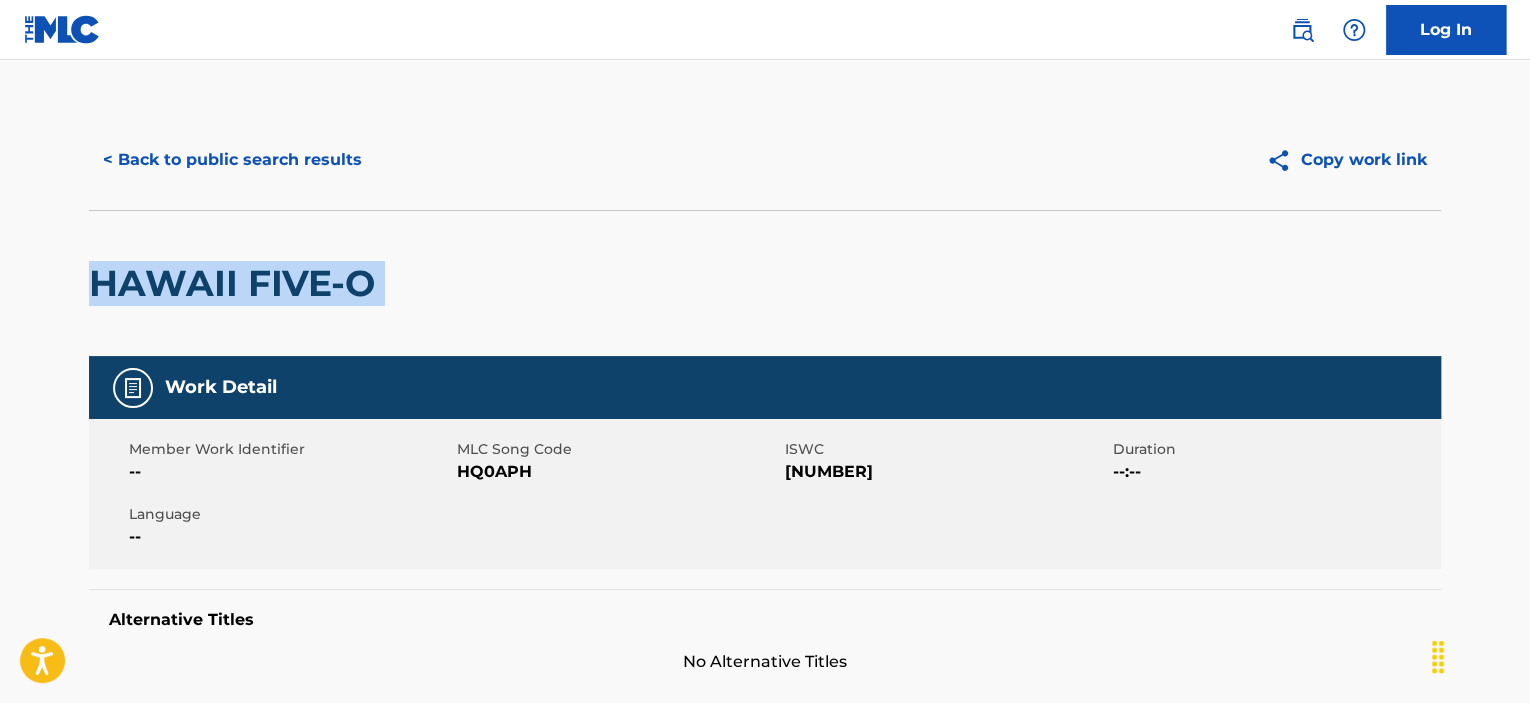 click on "< Back to public search results" at bounding box center [232, 160] 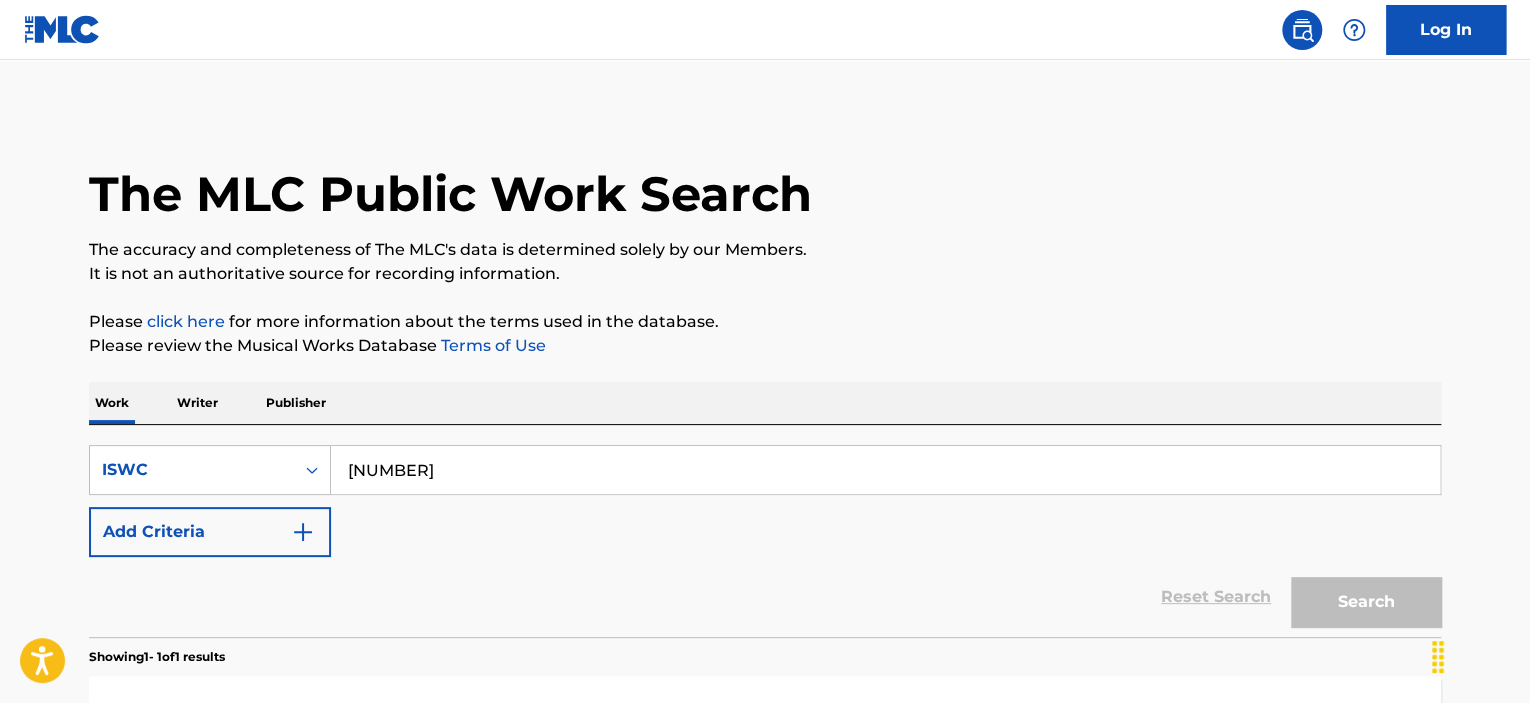scroll, scrollTop: 270, scrollLeft: 0, axis: vertical 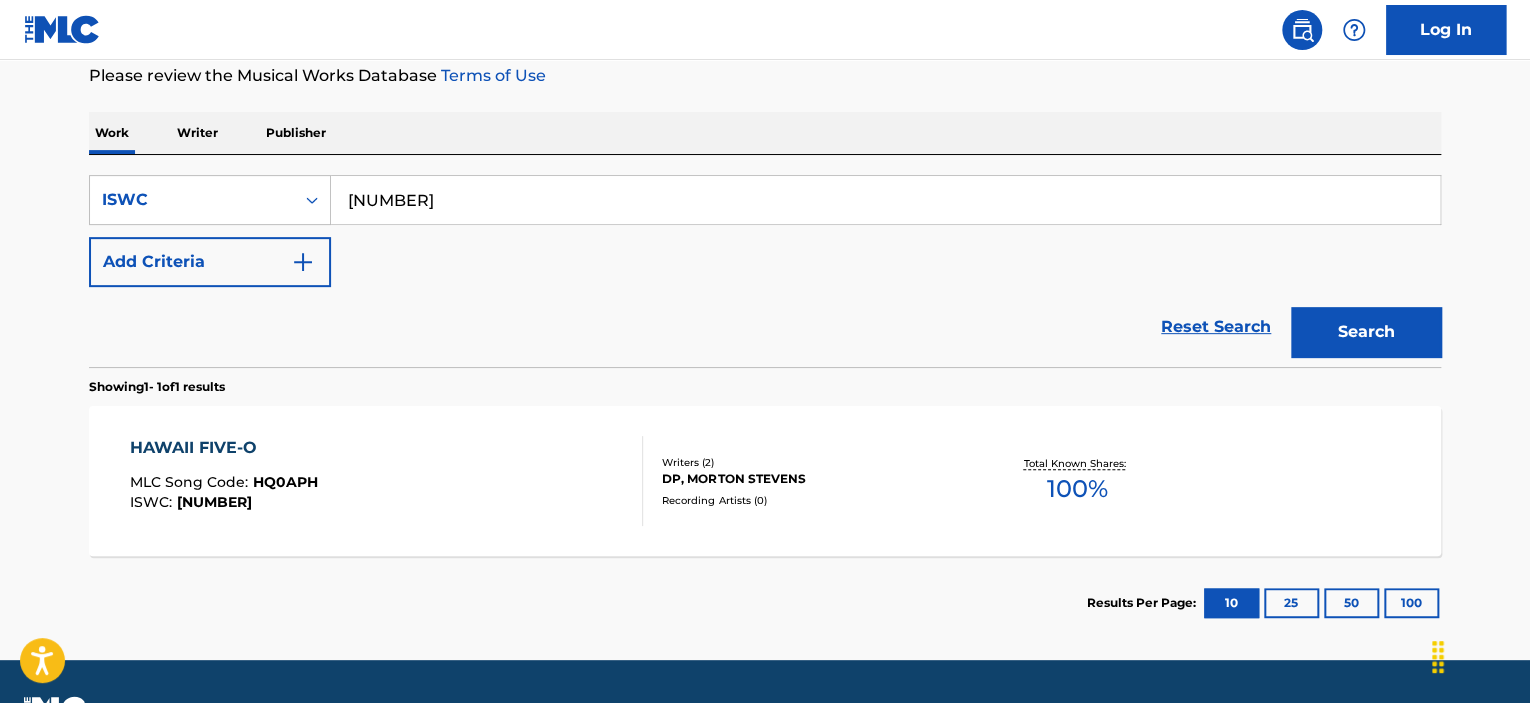 click on "[NUMBER]" at bounding box center [885, 200] 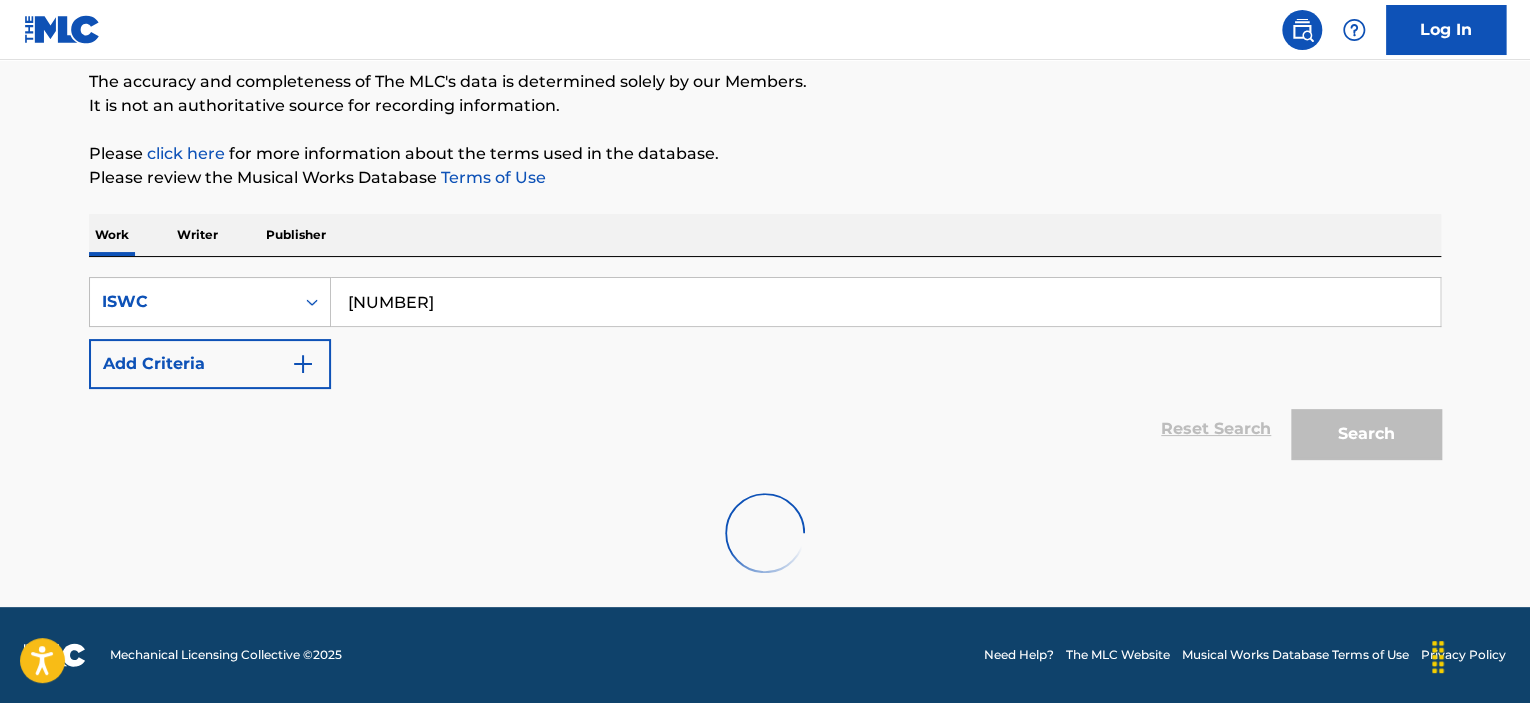 scroll, scrollTop: 270, scrollLeft: 0, axis: vertical 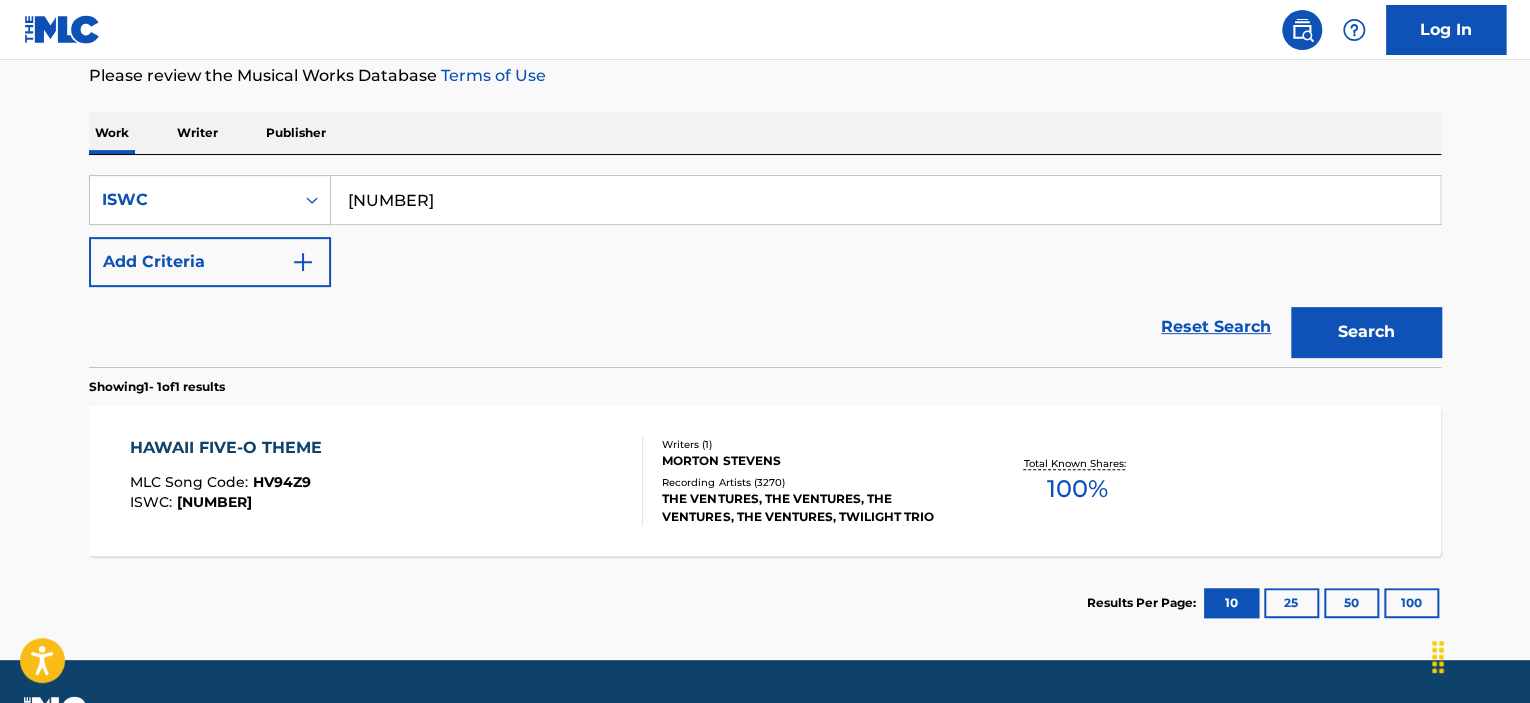 click on "HAWAII FIVE-O THEME MLC Song Code : HV94Z9 ISWC : T9011677057" at bounding box center [387, 481] 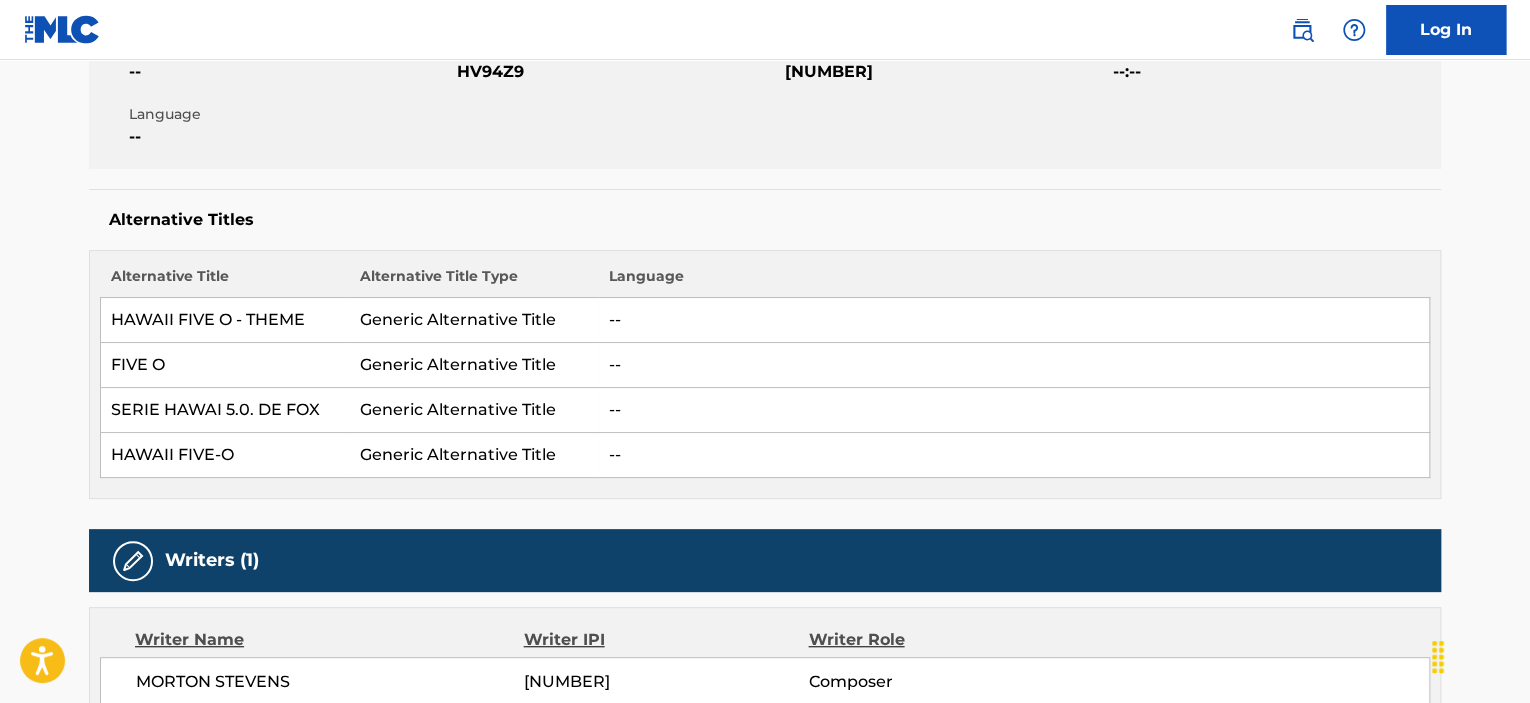 scroll, scrollTop: 400, scrollLeft: 0, axis: vertical 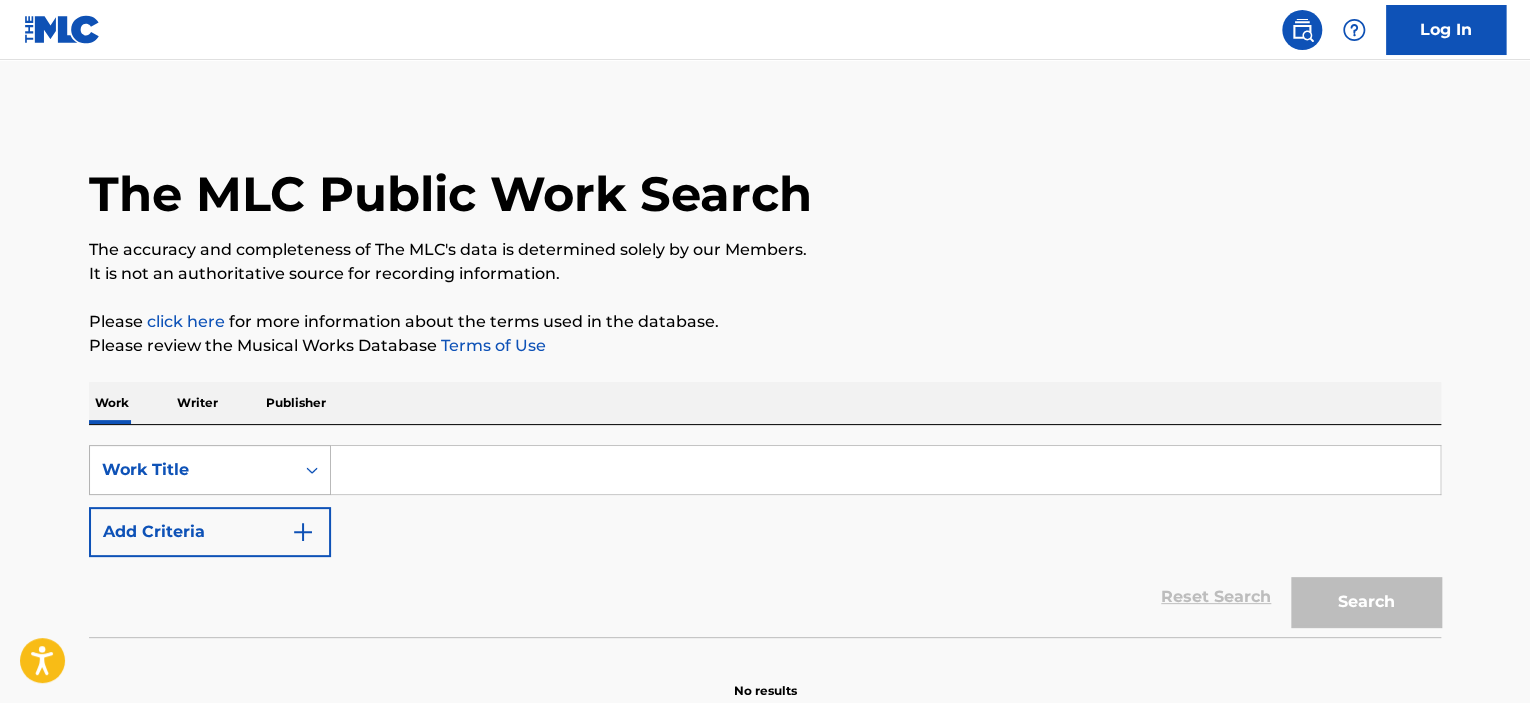 click on "Work Title" at bounding box center (210, 470) 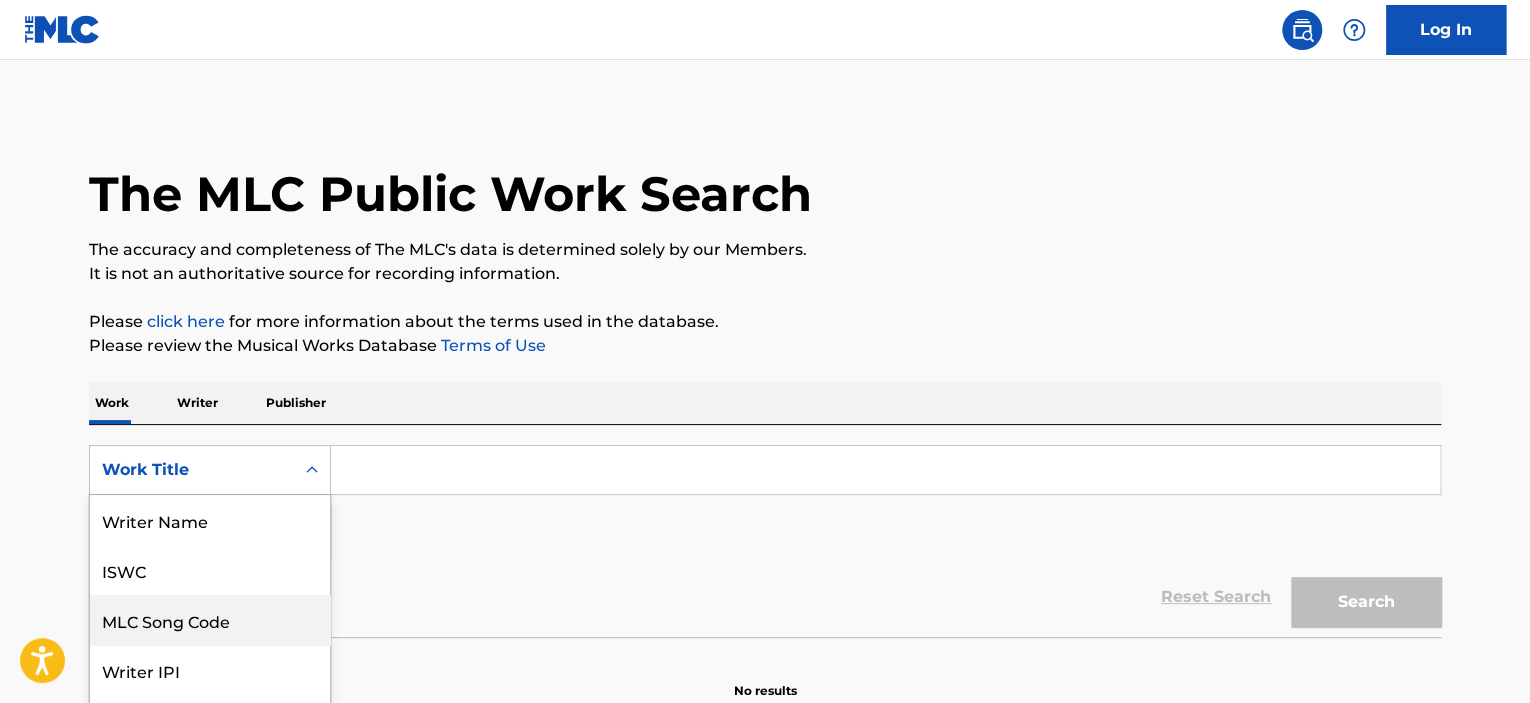 scroll, scrollTop: 92, scrollLeft: 0, axis: vertical 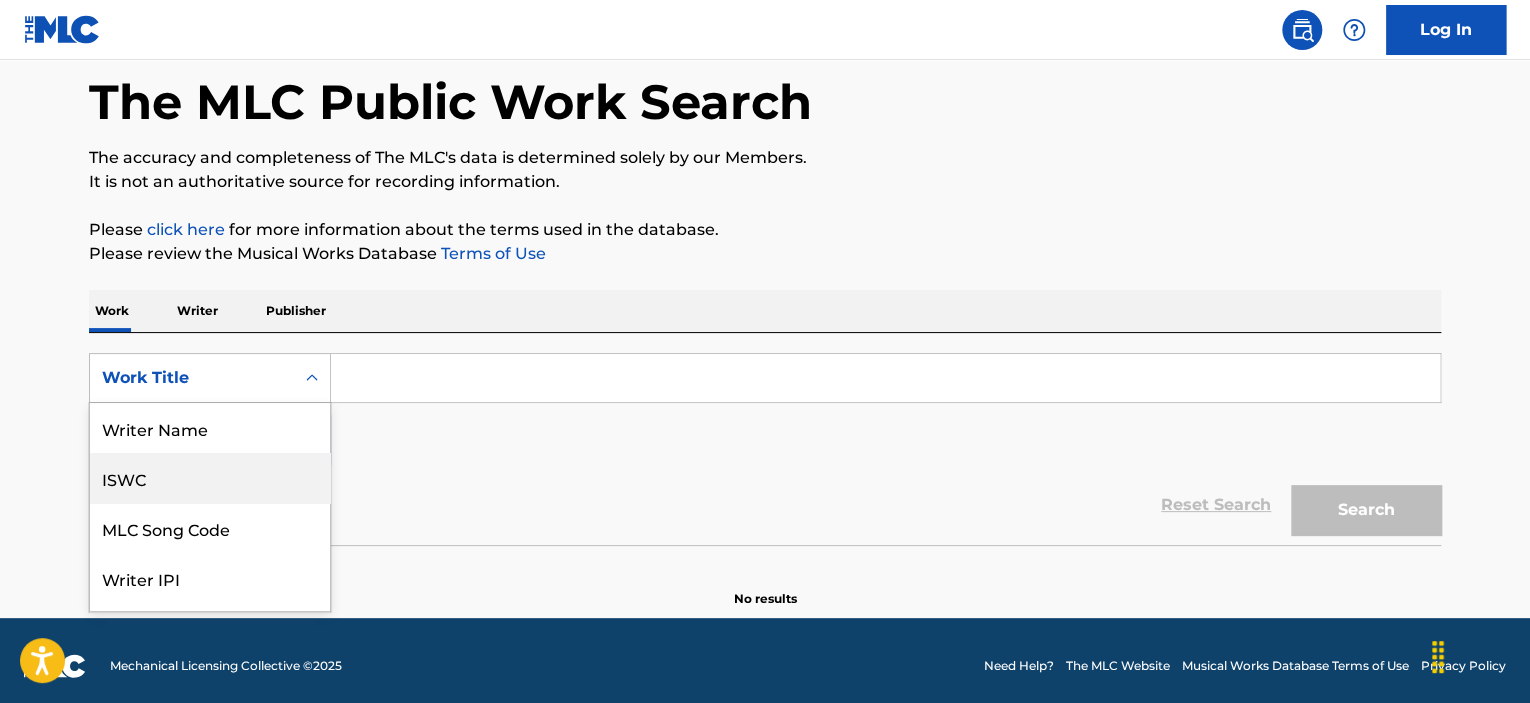 drag, startPoint x: 227, startPoint y: 478, endPoint x: 247, endPoint y: 558, distance: 82.46211 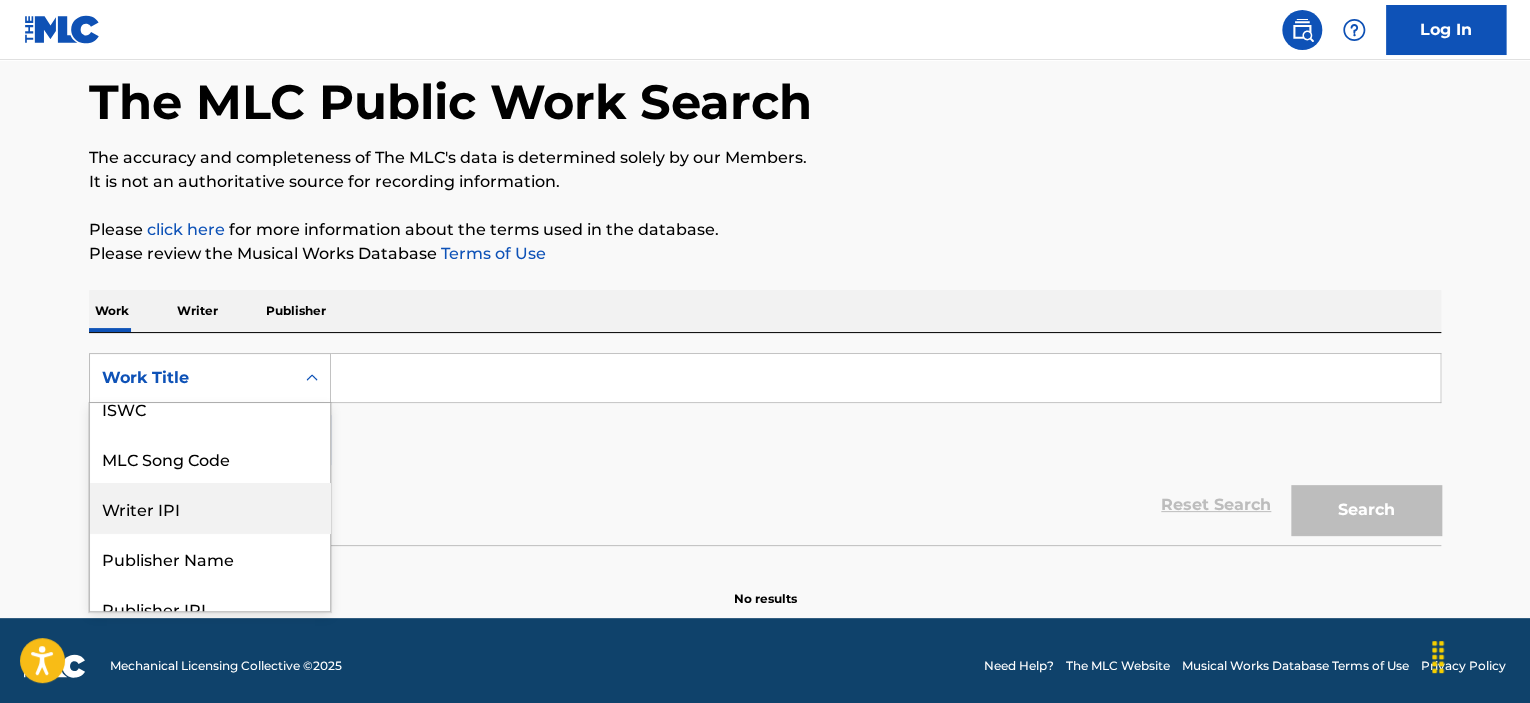 scroll, scrollTop: 0, scrollLeft: 0, axis: both 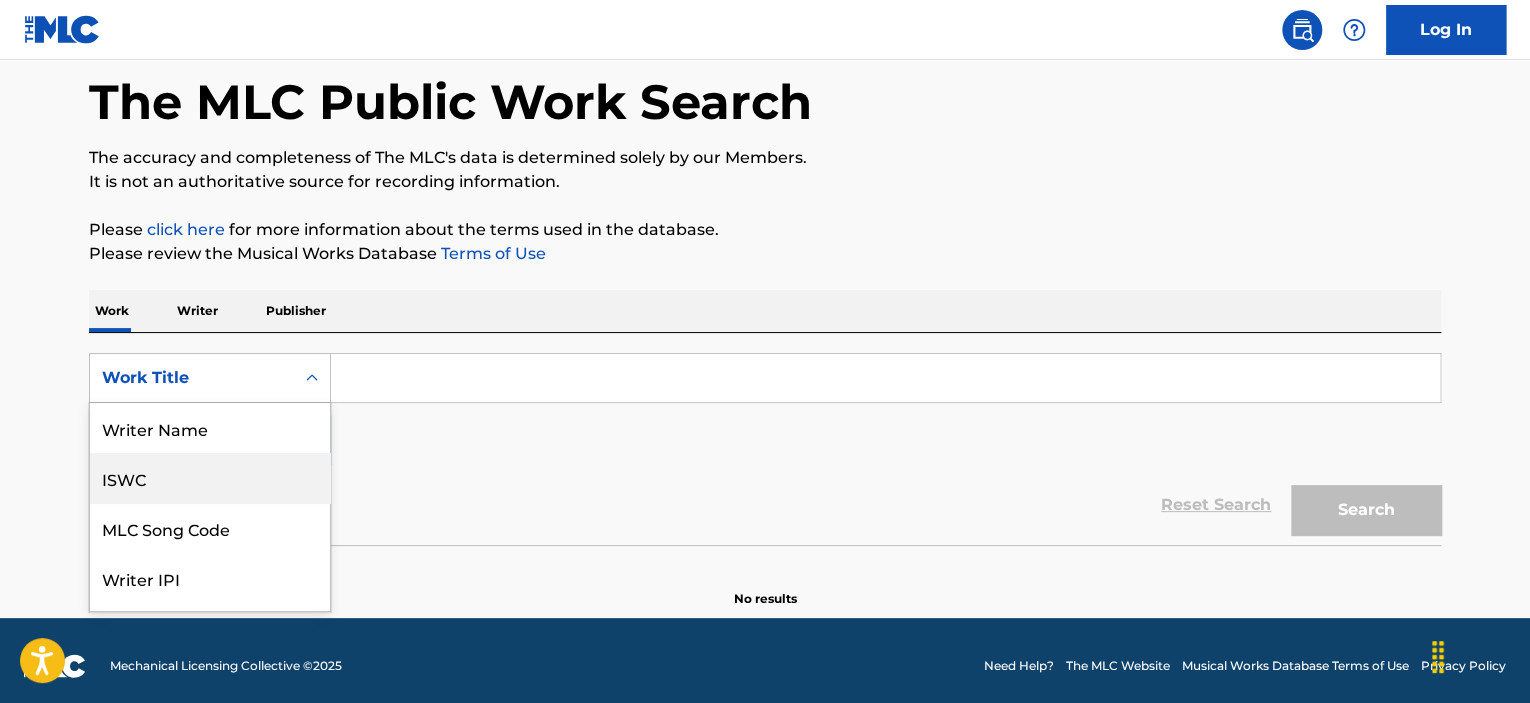 click on "ISWC" at bounding box center [210, 478] 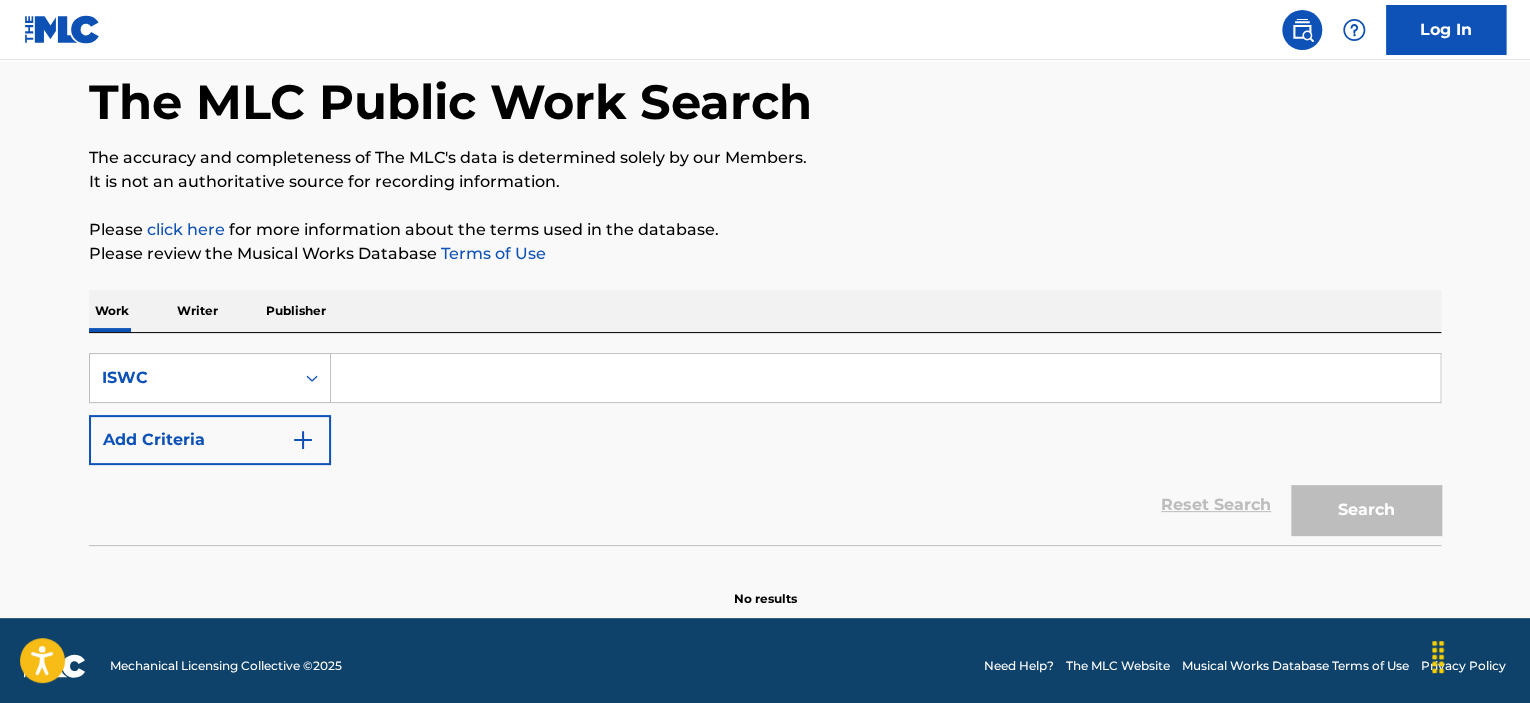 click at bounding box center (885, 378) 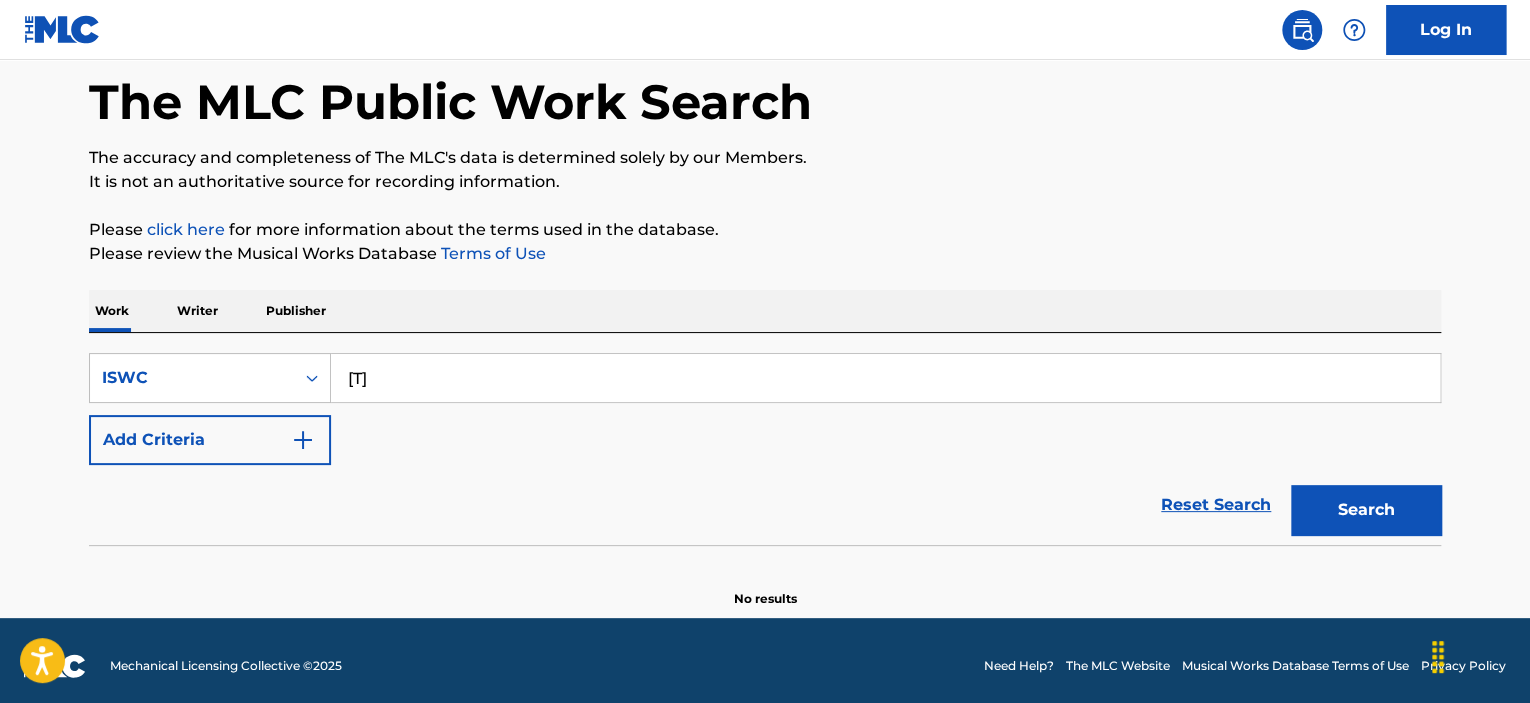 type on "T3302892560" 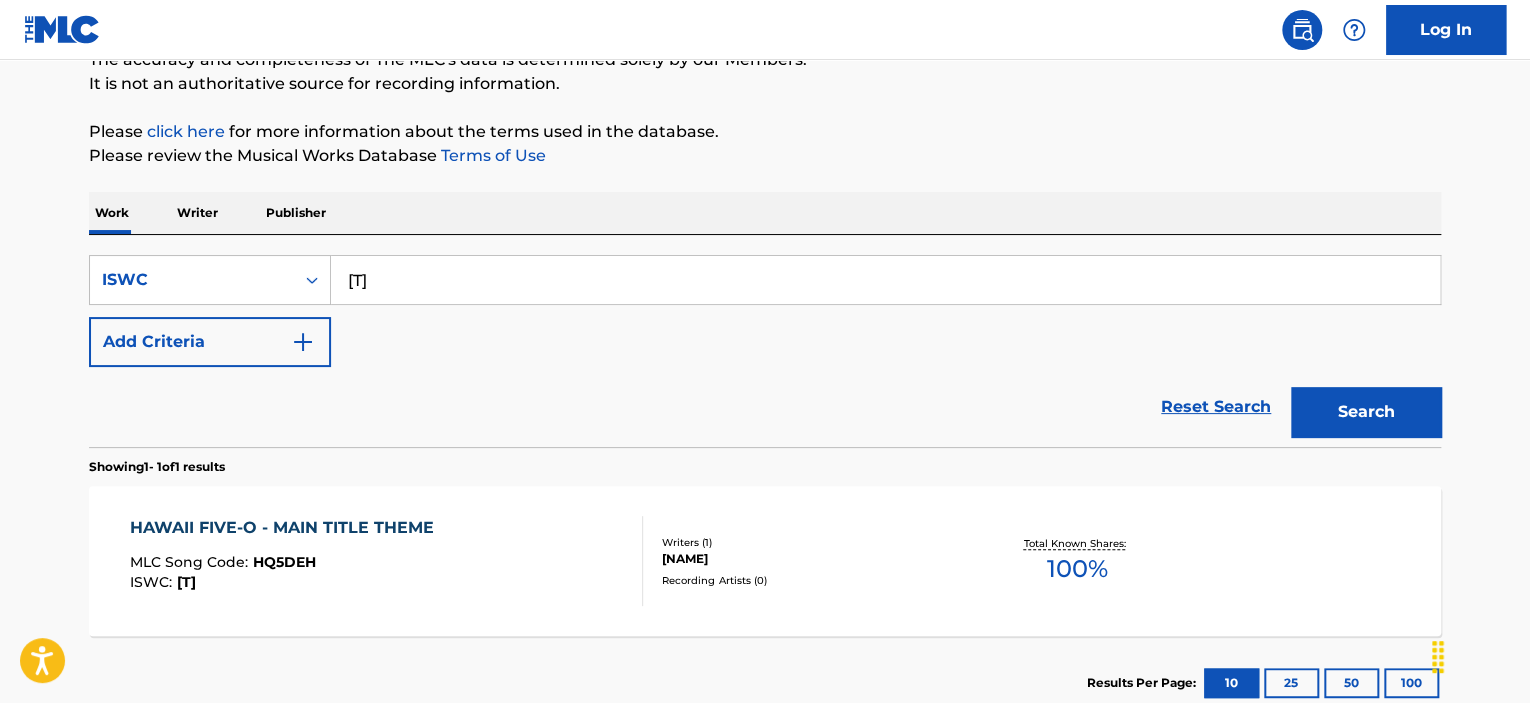 scroll, scrollTop: 322, scrollLeft: 0, axis: vertical 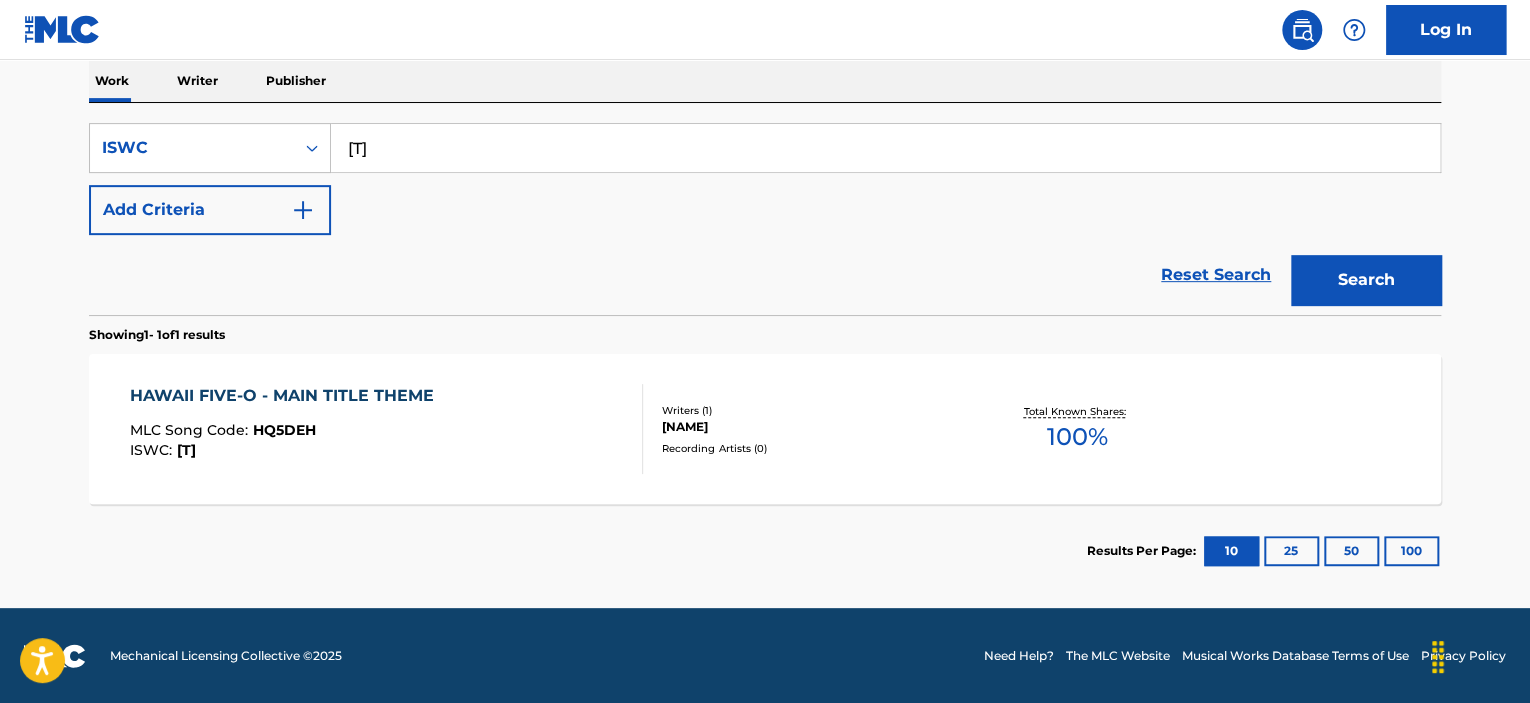 click on "HAWAII FIVE-O - MAIN TITLE THEME MLC Song Code : HQ5DEH ISWC : T3302892560" at bounding box center (387, 429) 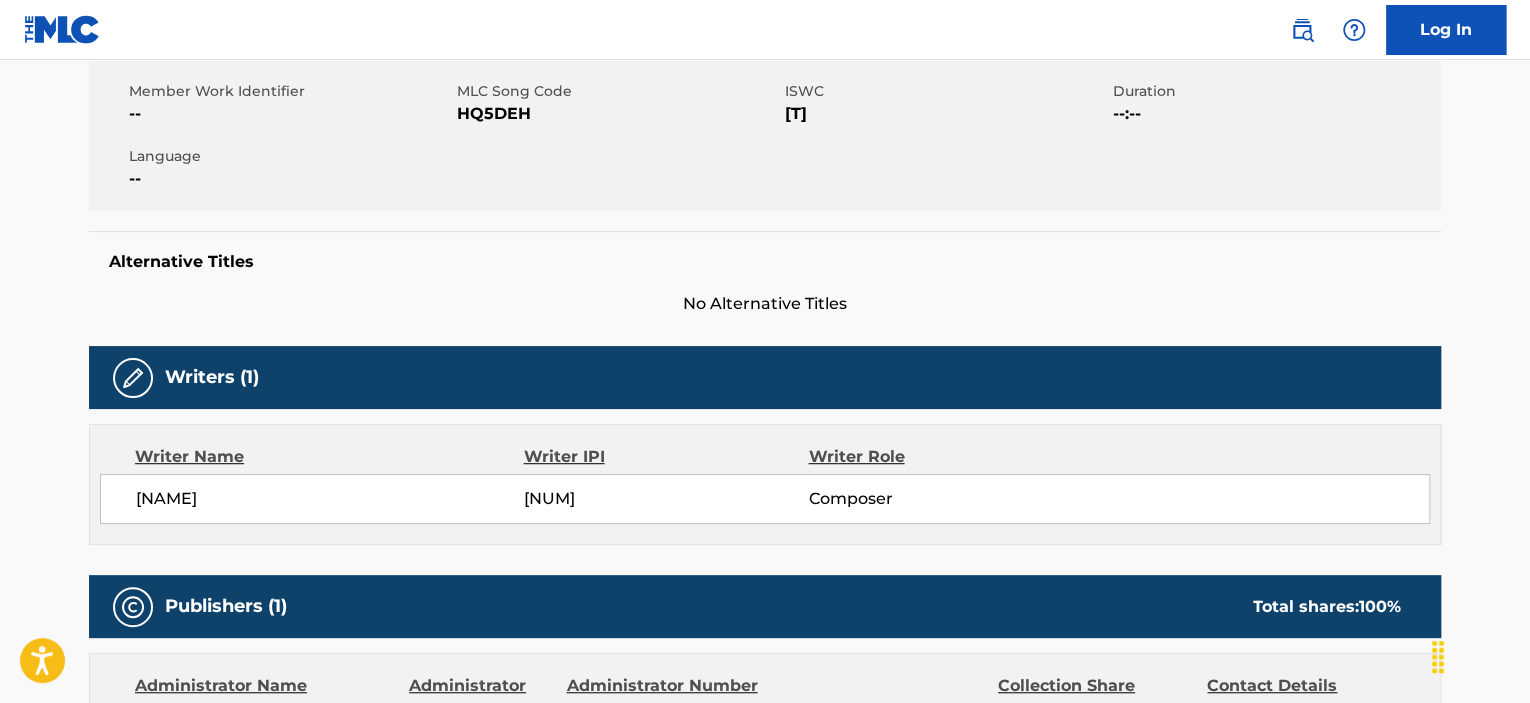 scroll, scrollTop: 0, scrollLeft: 0, axis: both 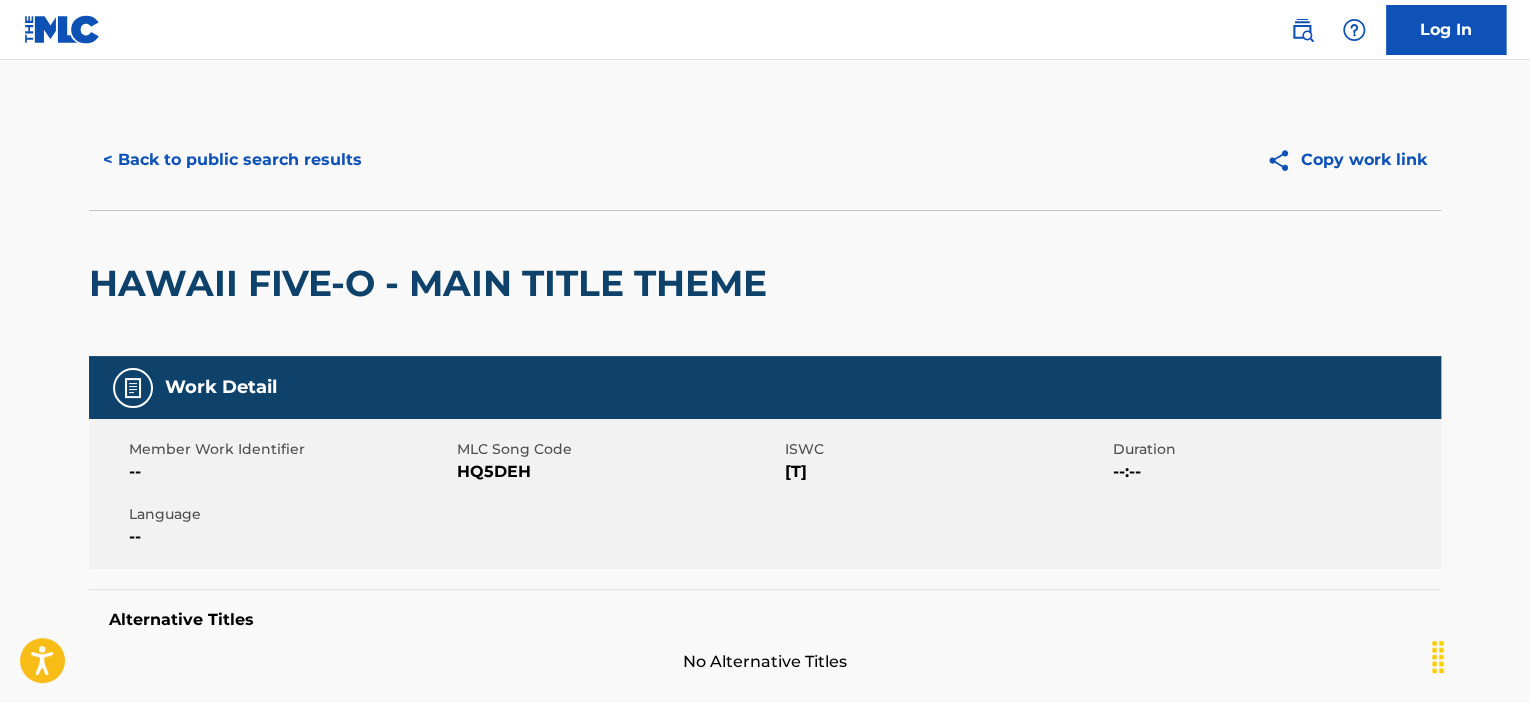 click on "< Back to public search results" at bounding box center [232, 160] 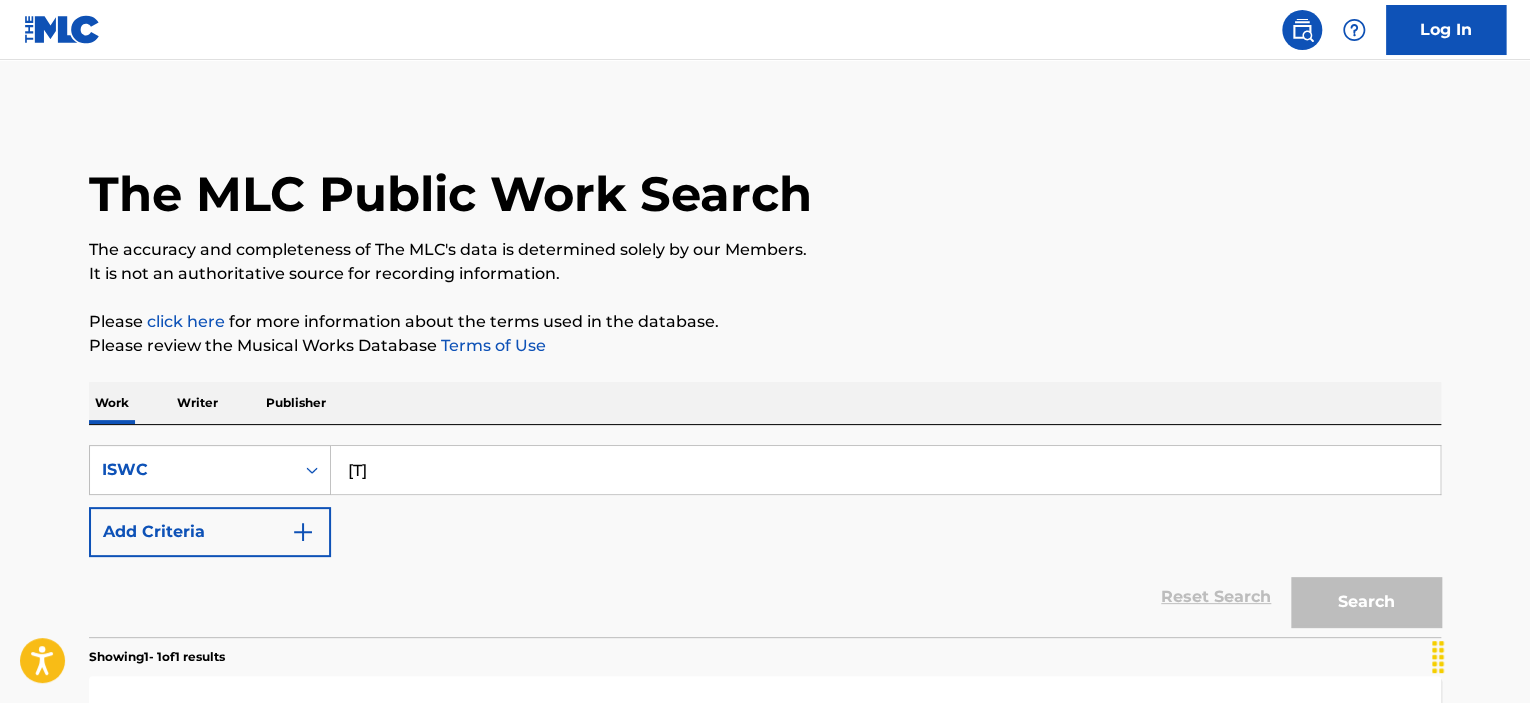 scroll, scrollTop: 270, scrollLeft: 0, axis: vertical 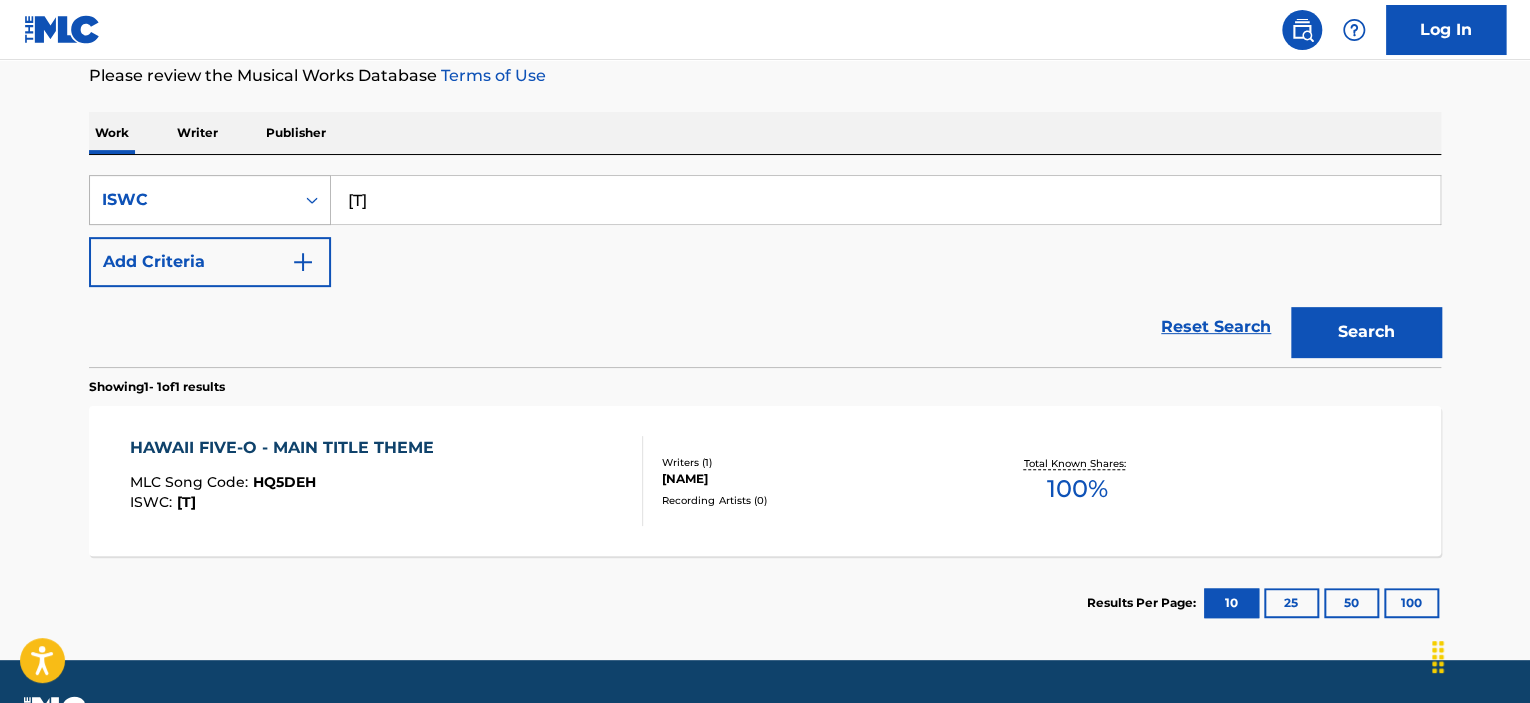 paste on "9026132296" 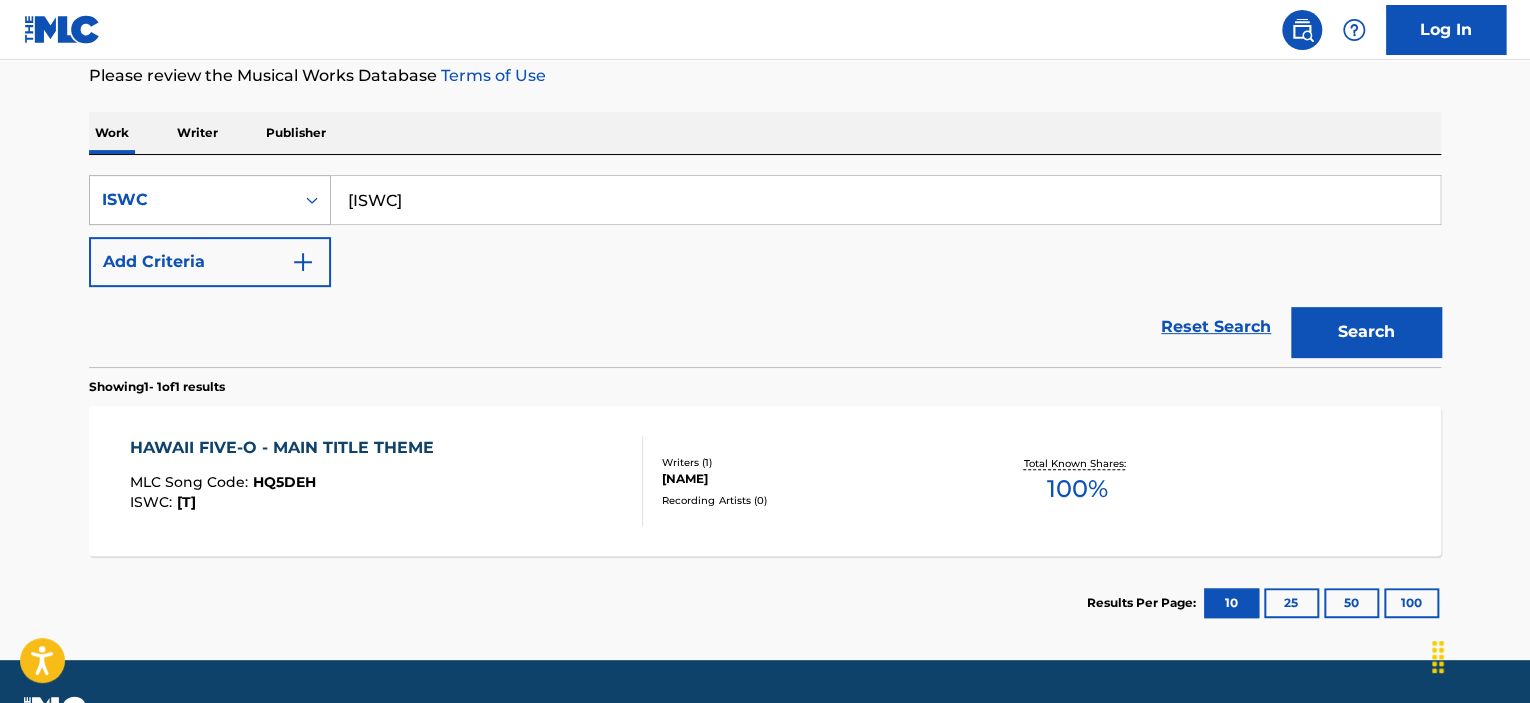 drag, startPoint x: 328, startPoint y: 200, endPoint x: 302, endPoint y: 199, distance: 26.019224 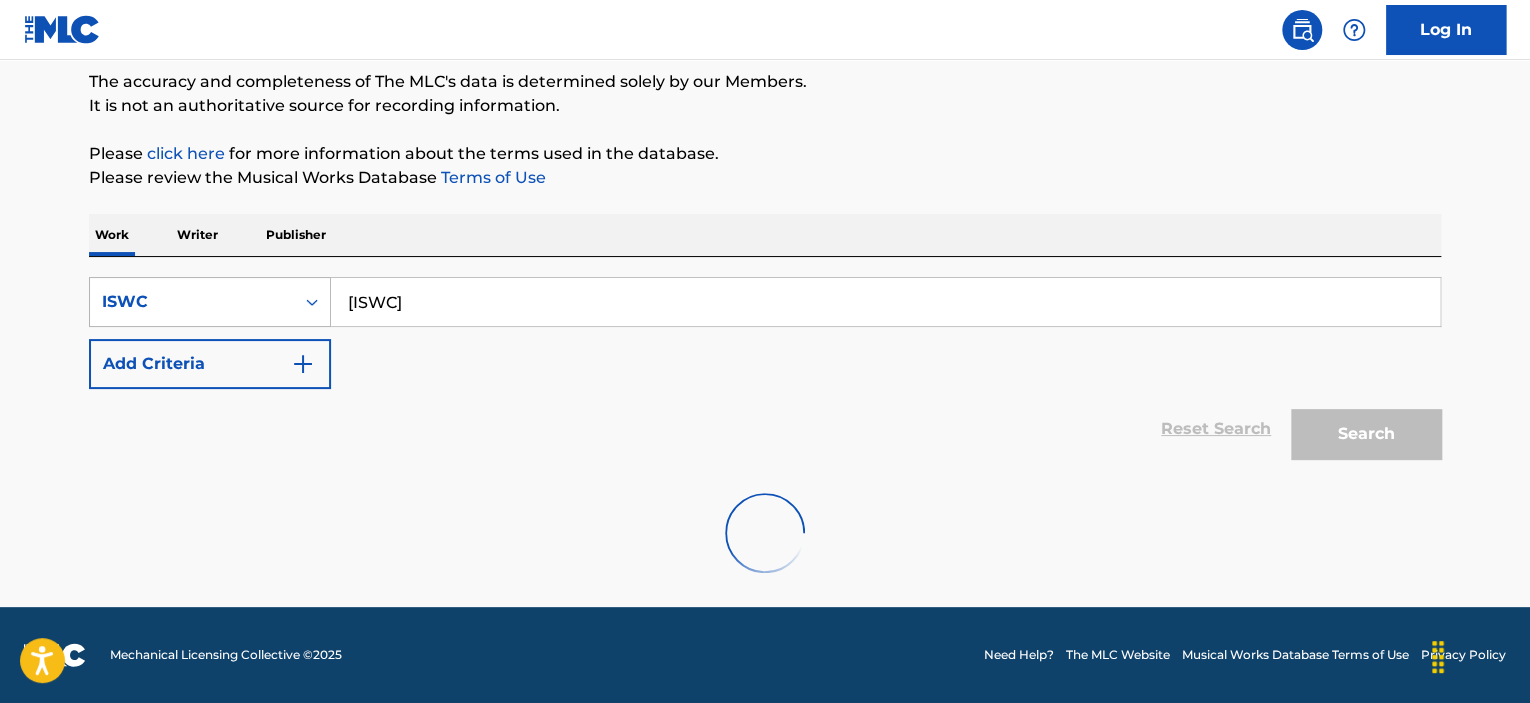 scroll, scrollTop: 102, scrollLeft: 0, axis: vertical 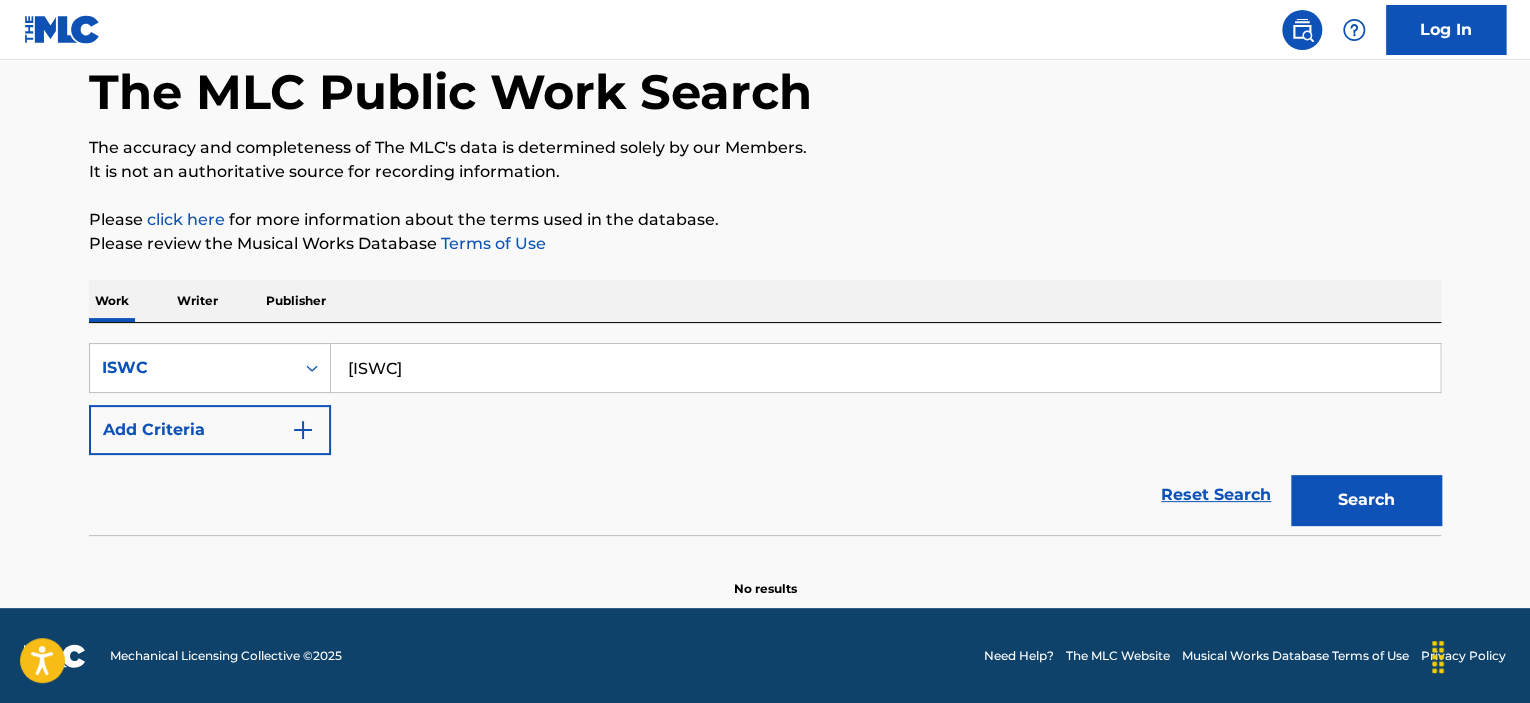 paste on "[NUMBER]" 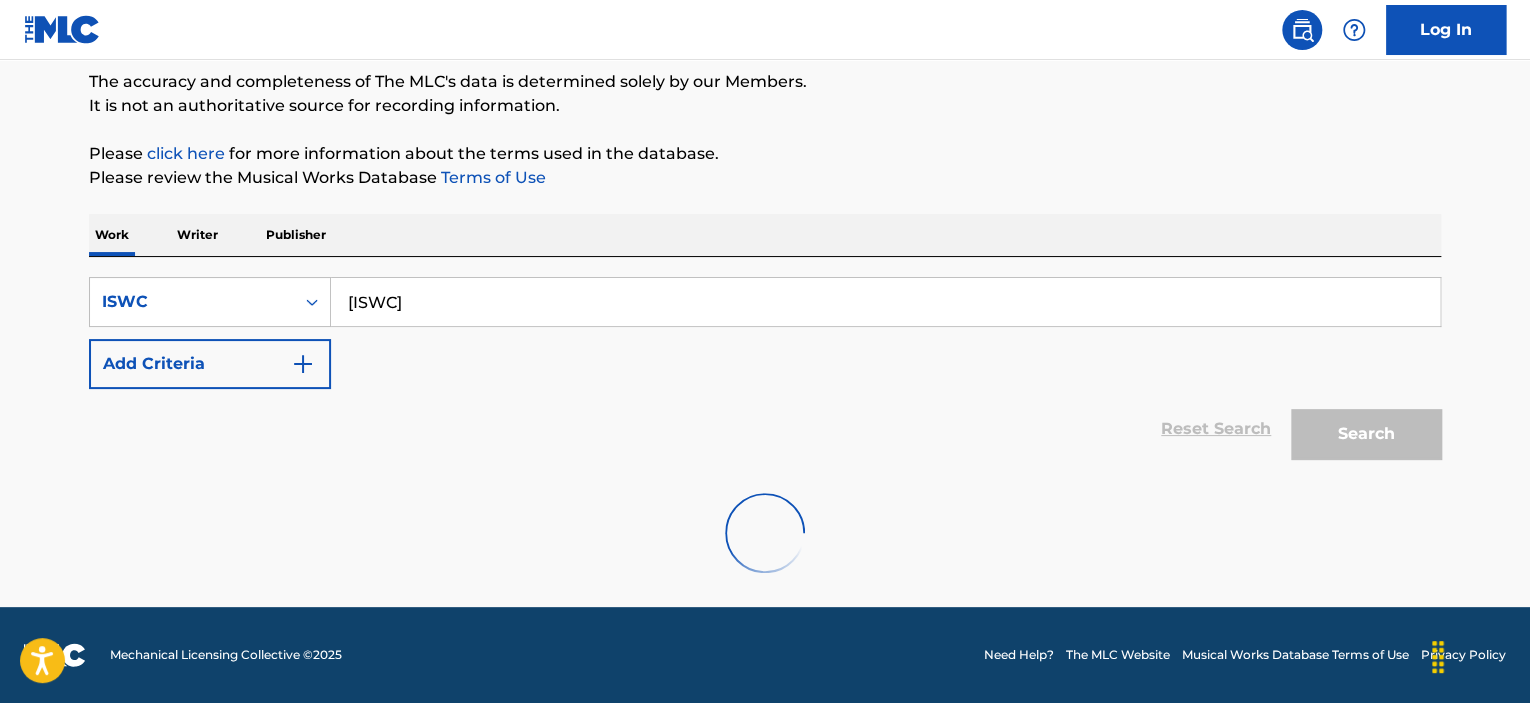 scroll, scrollTop: 270, scrollLeft: 0, axis: vertical 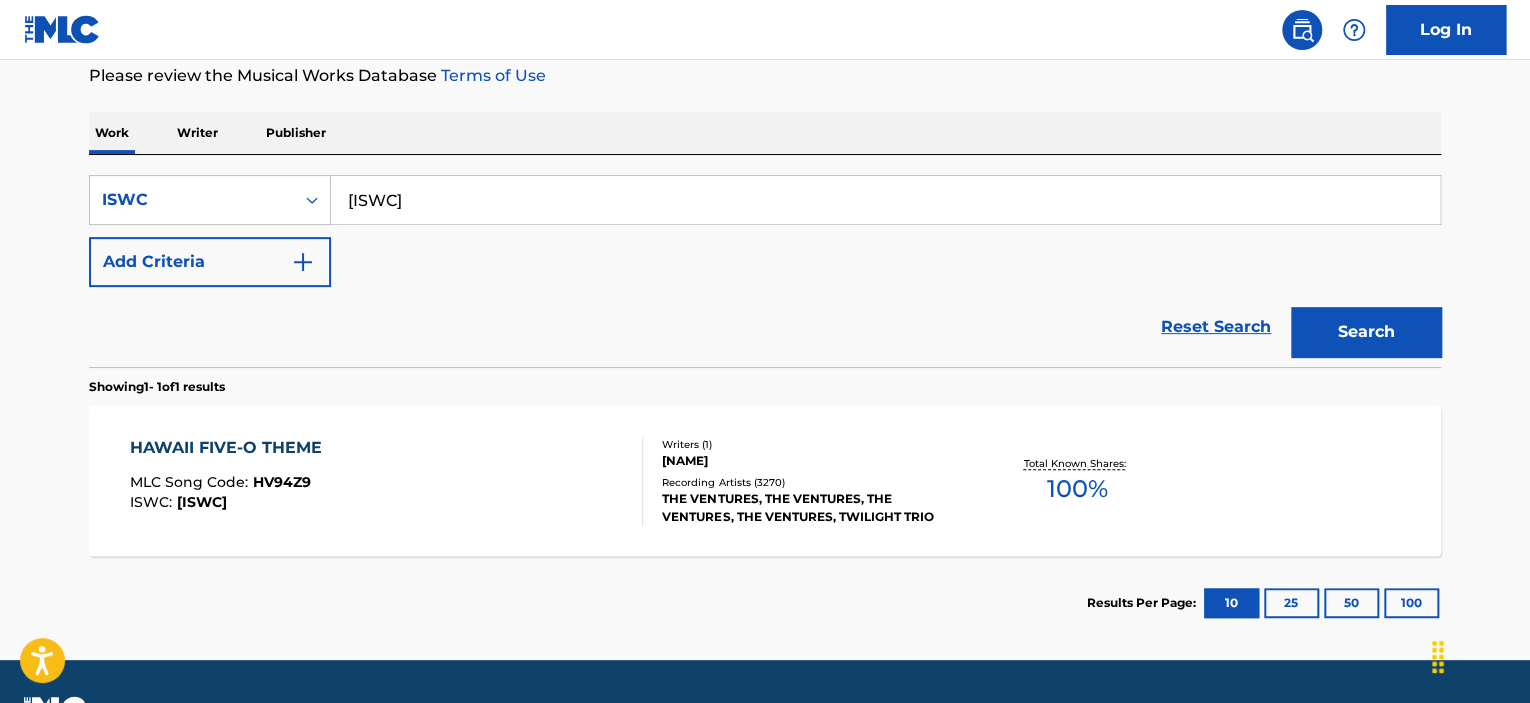 click on "HAWAII FIVE-O THEME MLC Song Code : HV94Z9 ISWC : T9011677057" at bounding box center (387, 481) 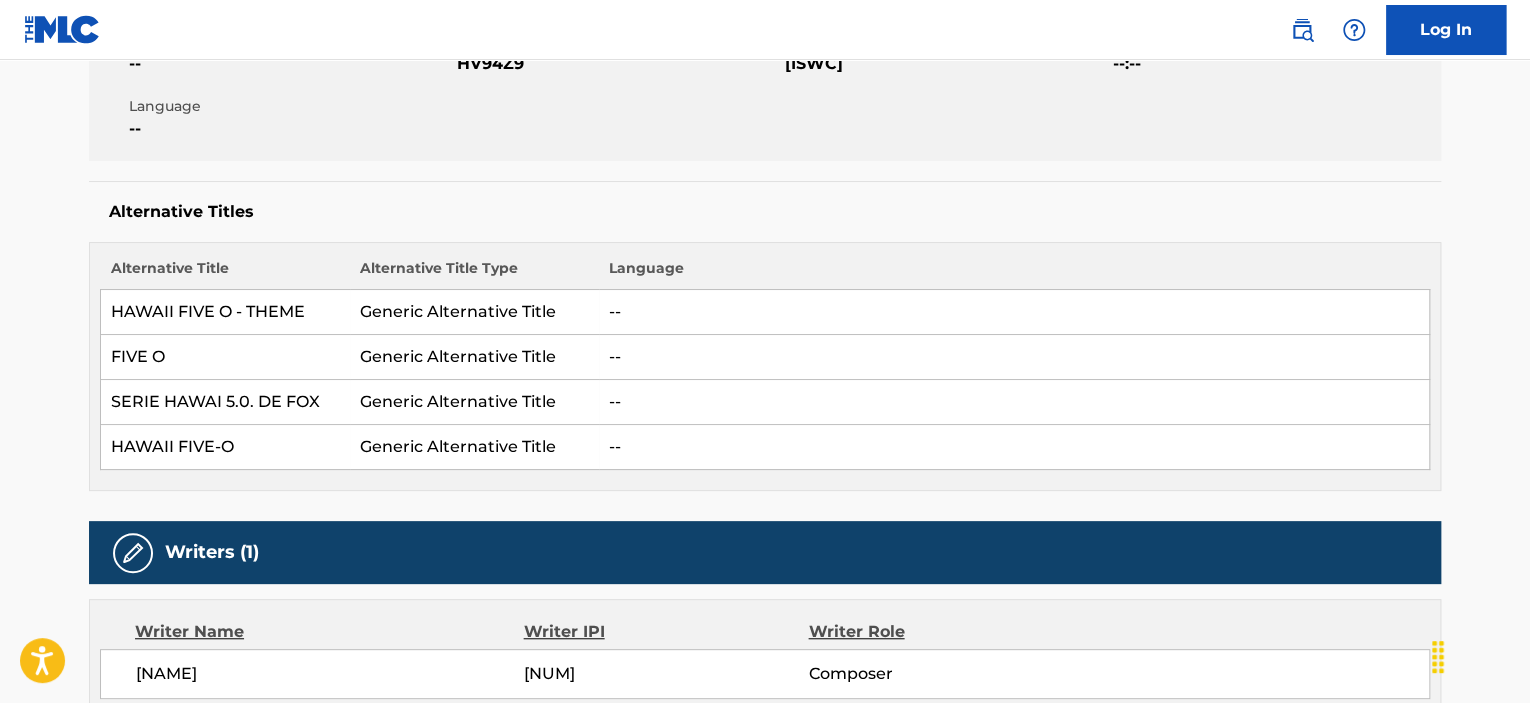scroll, scrollTop: 0, scrollLeft: 0, axis: both 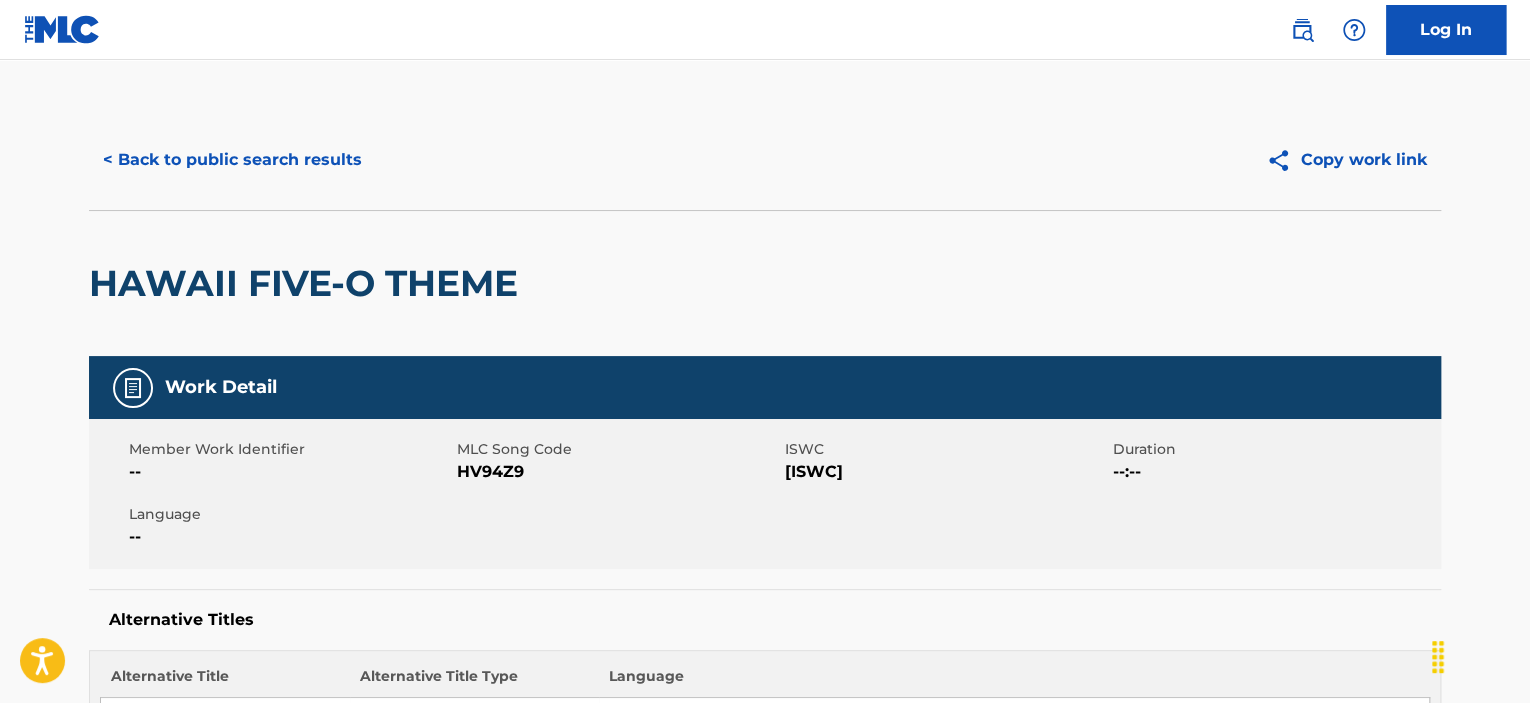 click on "< Back to public search results" at bounding box center (232, 160) 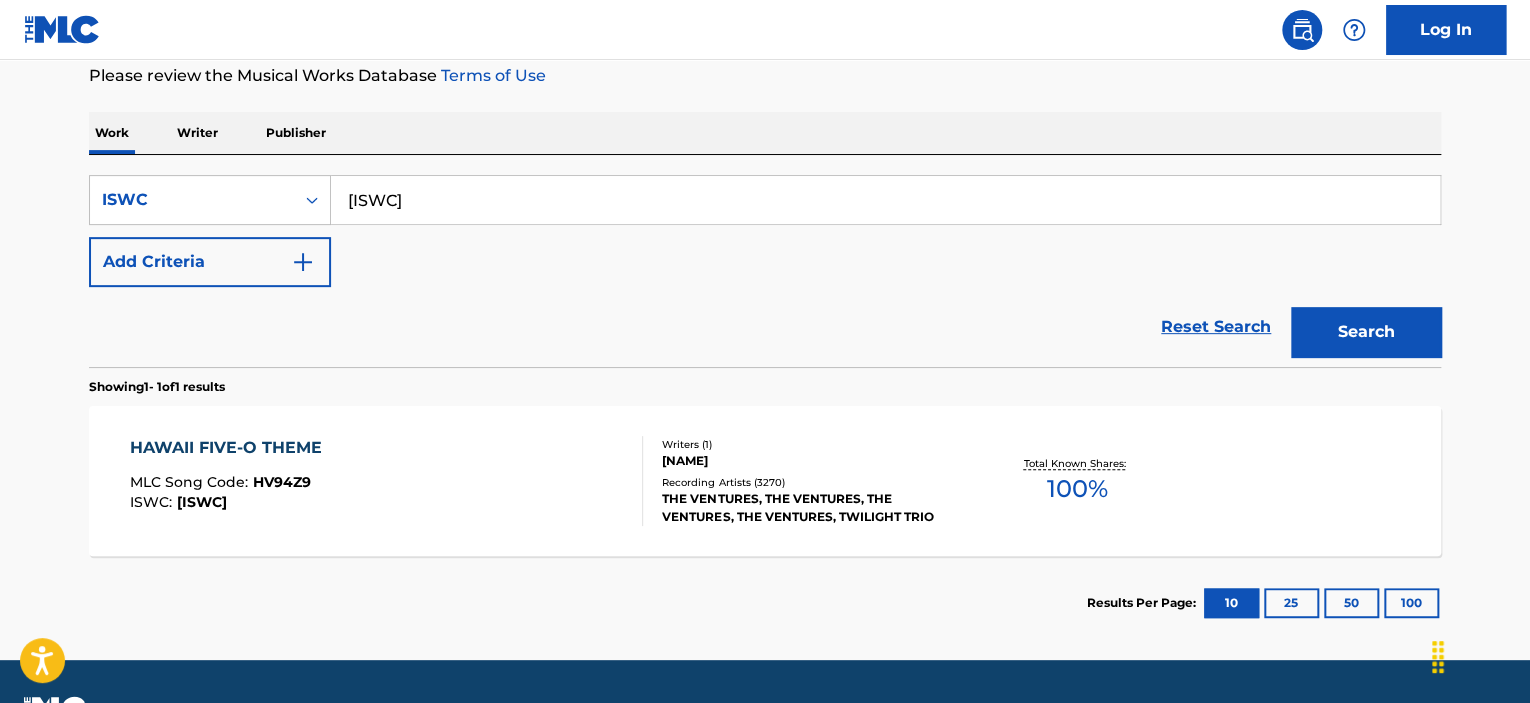 click on "[NUMBER]" at bounding box center [885, 200] 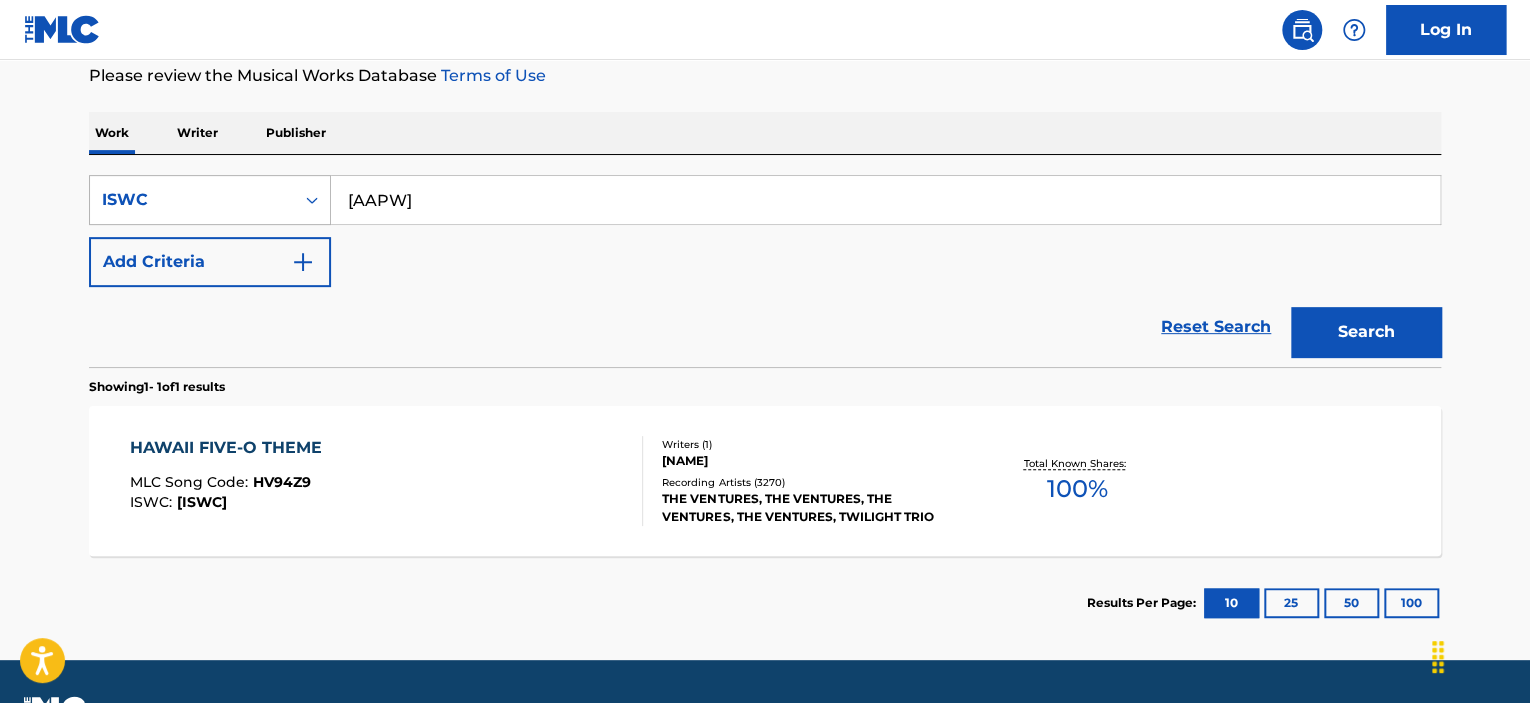 drag, startPoint x: 538, startPoint y: 200, endPoint x: 224, endPoint y: 200, distance: 314 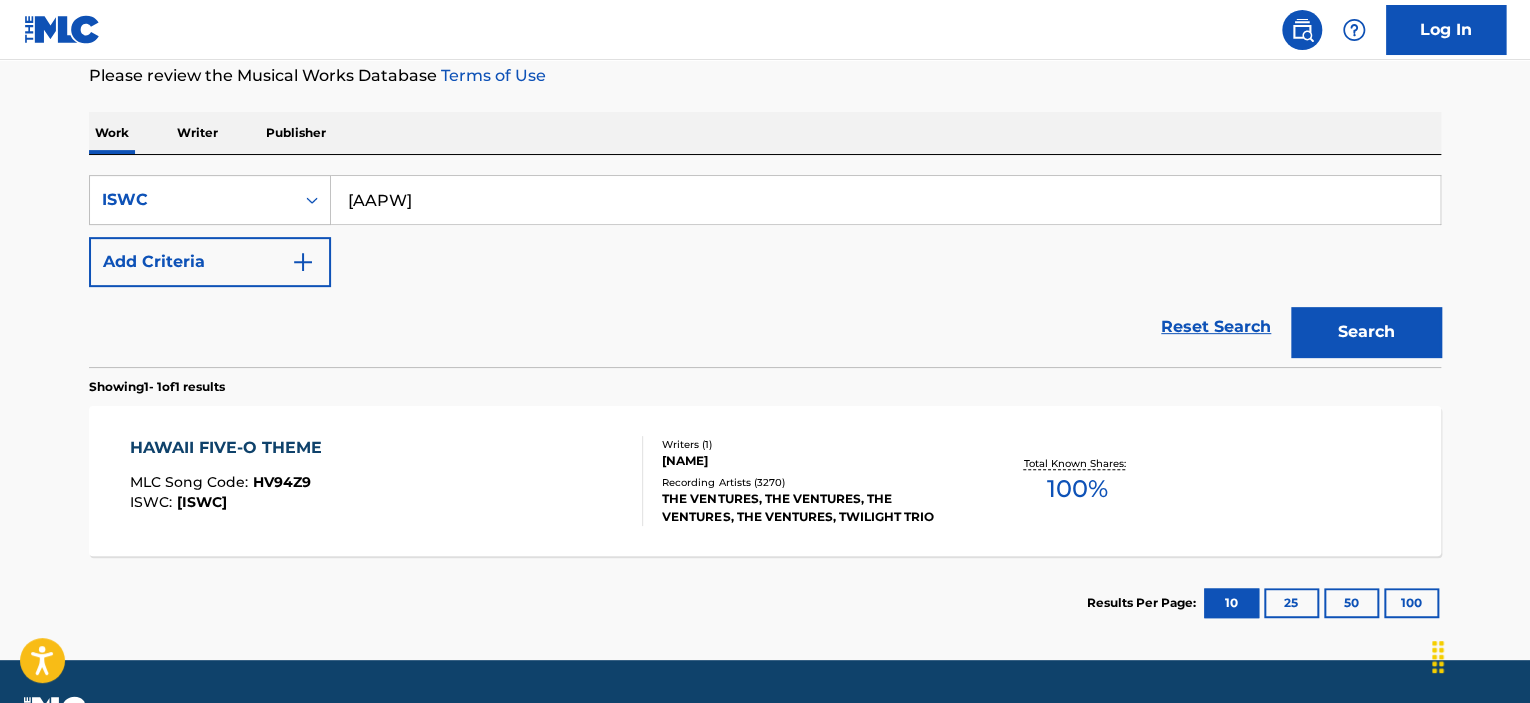 paste on "[NUMBER]" 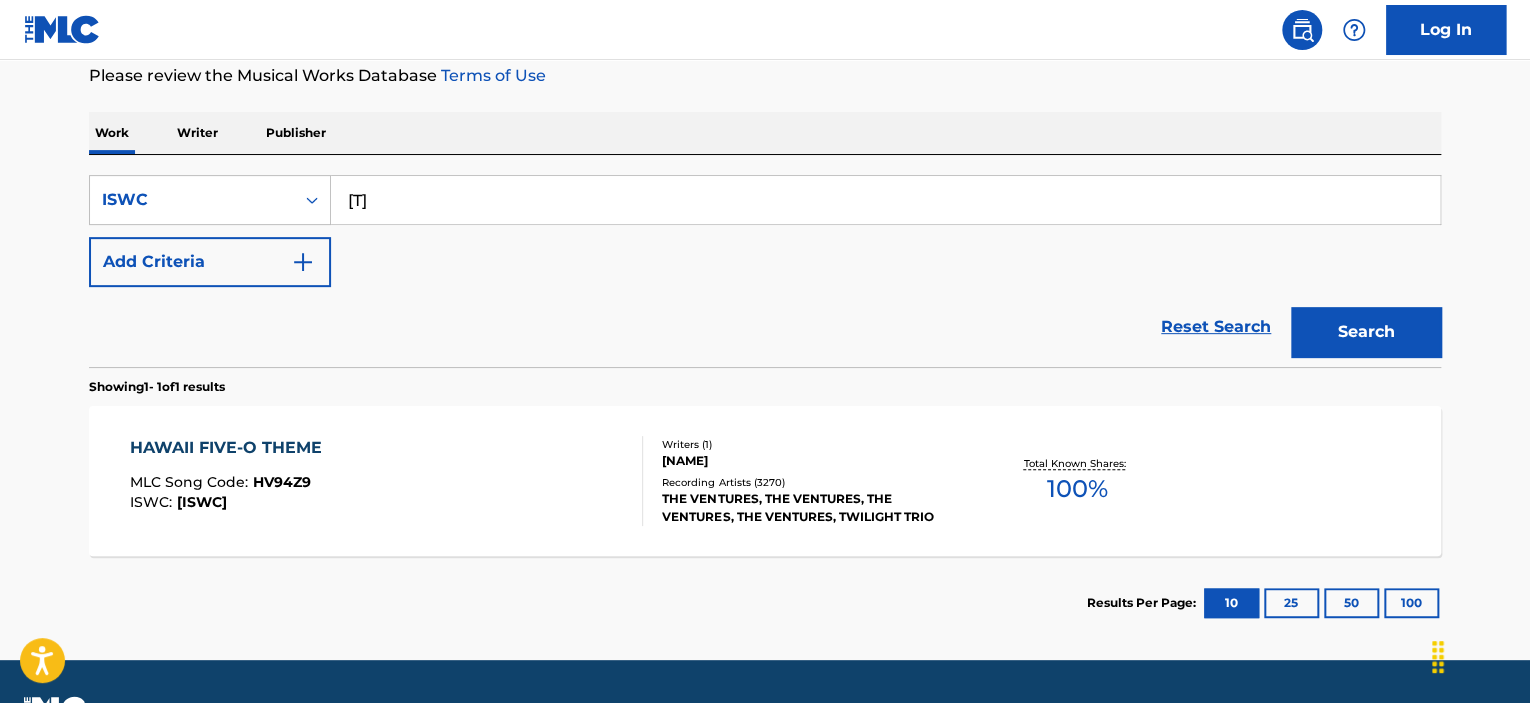 type on "[NUMBER]" 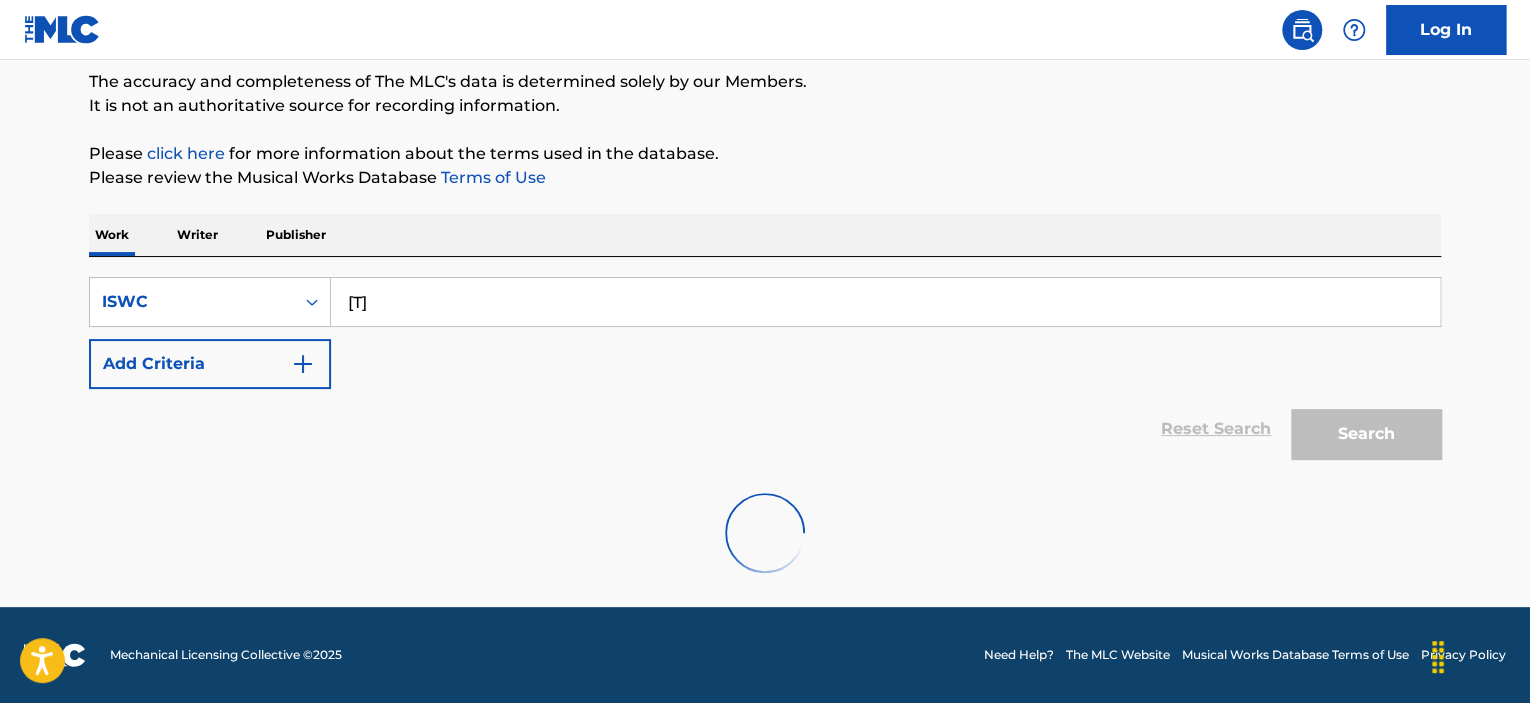 scroll, scrollTop: 270, scrollLeft: 0, axis: vertical 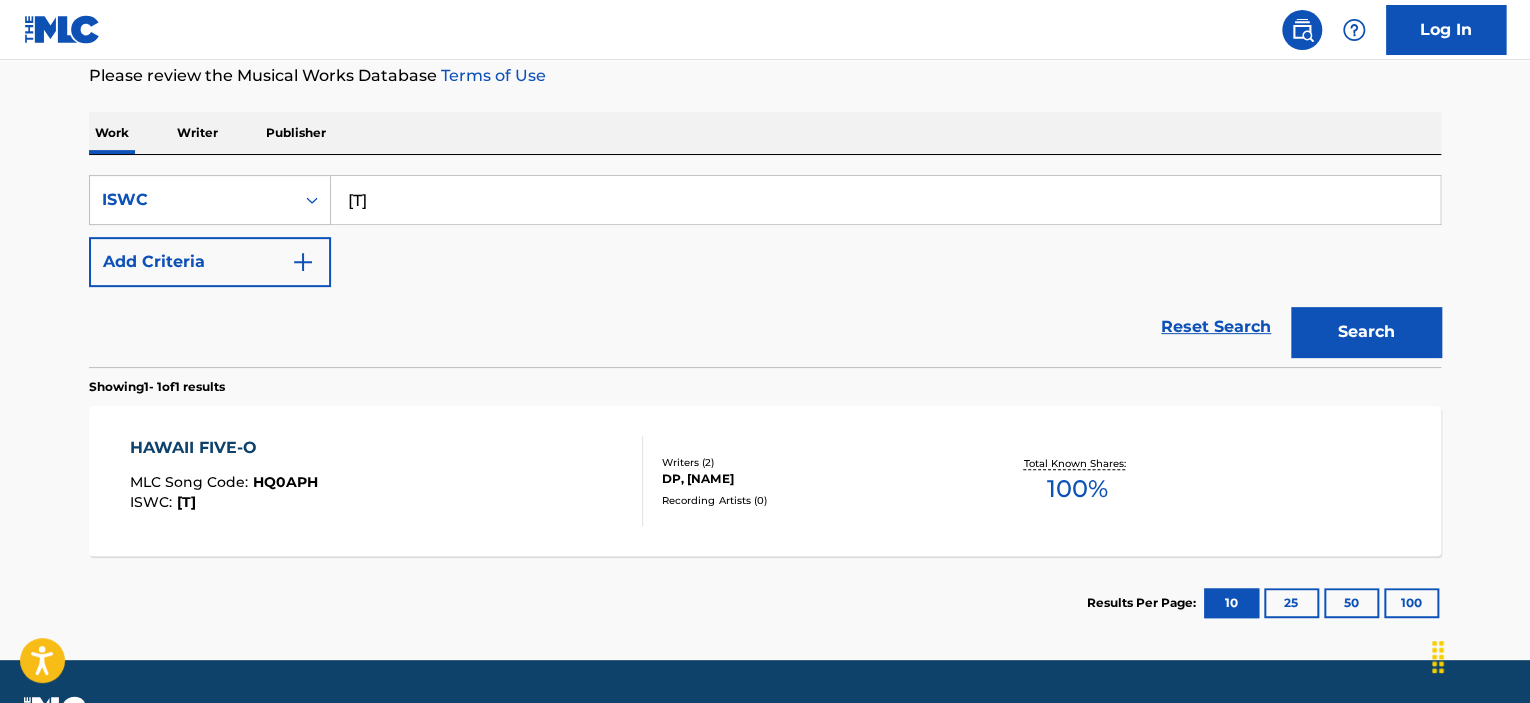 click on "HAWAII FIVE-O MLC Song Code : HQ0APH ISWC : T3302892617" at bounding box center (387, 481) 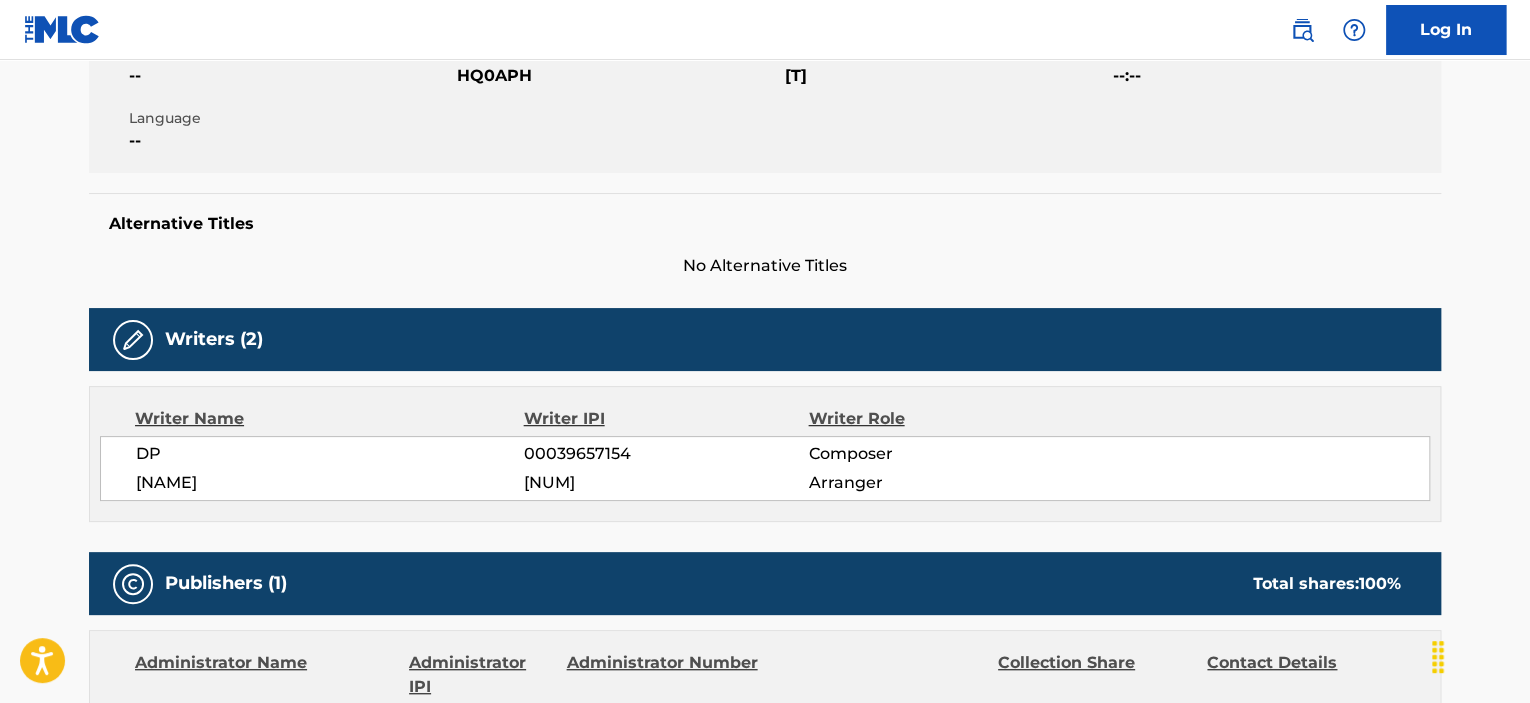 scroll, scrollTop: 500, scrollLeft: 0, axis: vertical 